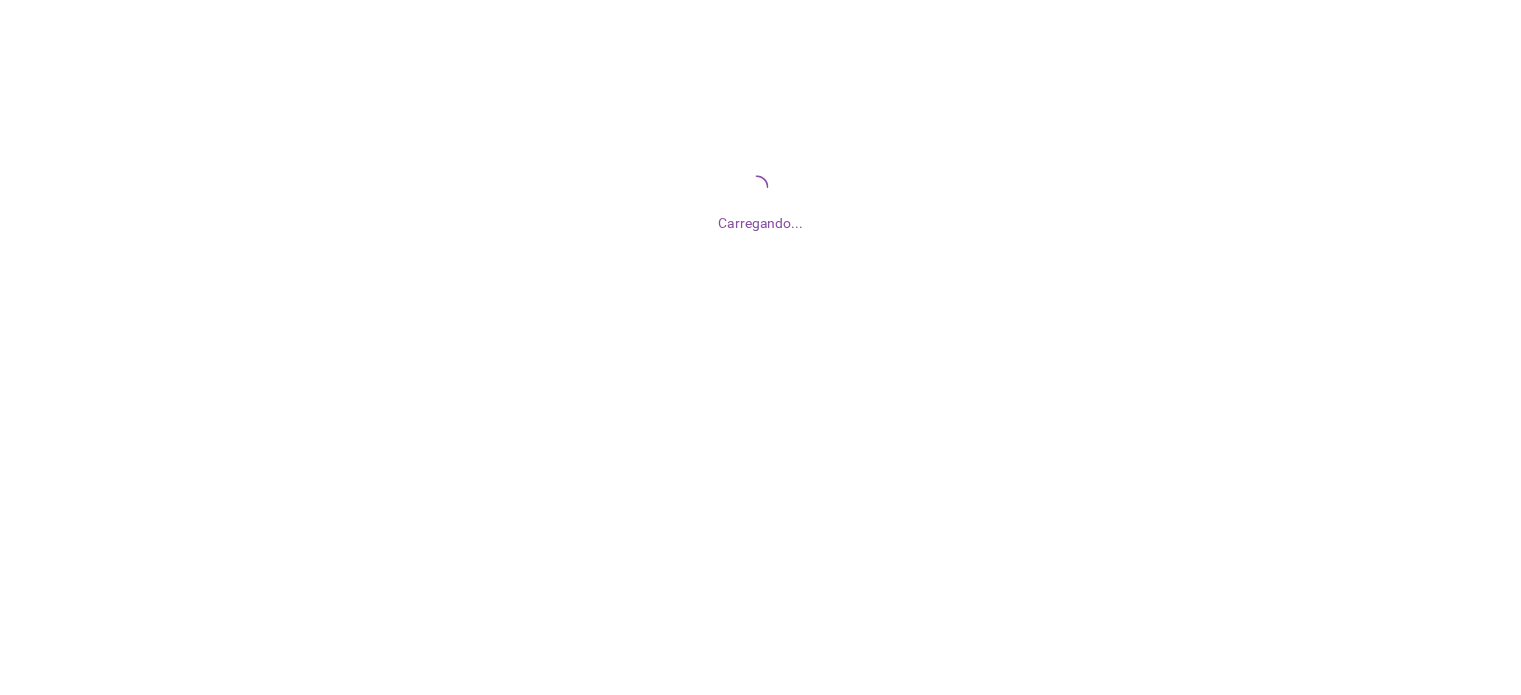 scroll, scrollTop: 0, scrollLeft: 0, axis: both 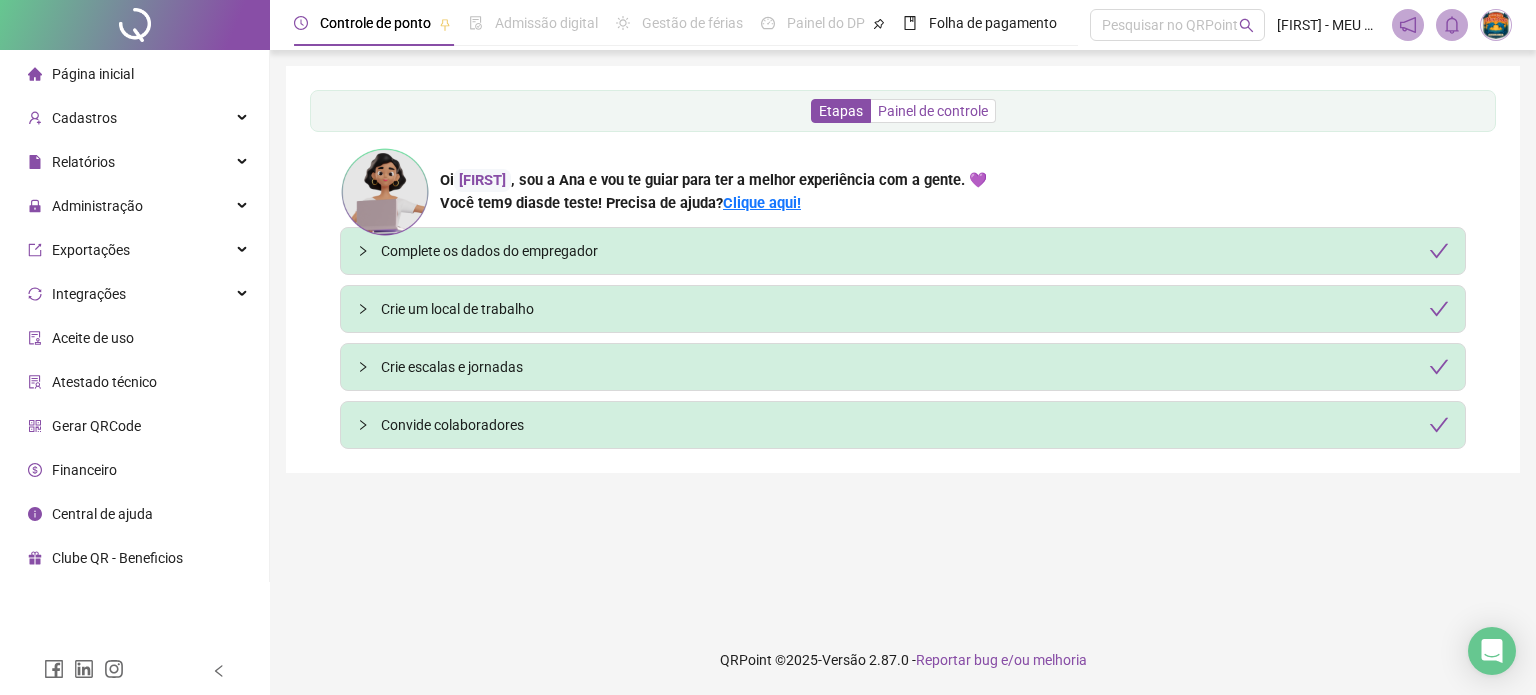 click on "Painel de controle" at bounding box center (933, 111) 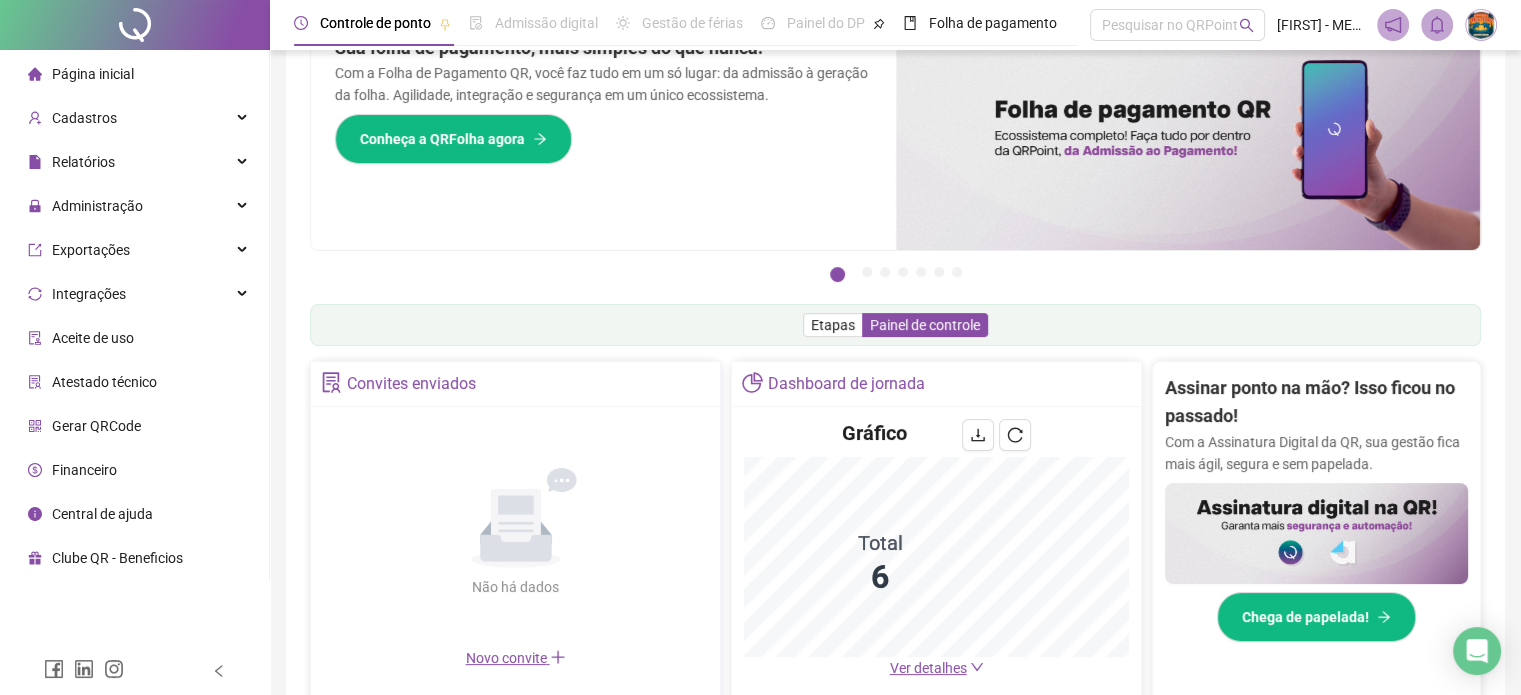 scroll, scrollTop: 200, scrollLeft: 0, axis: vertical 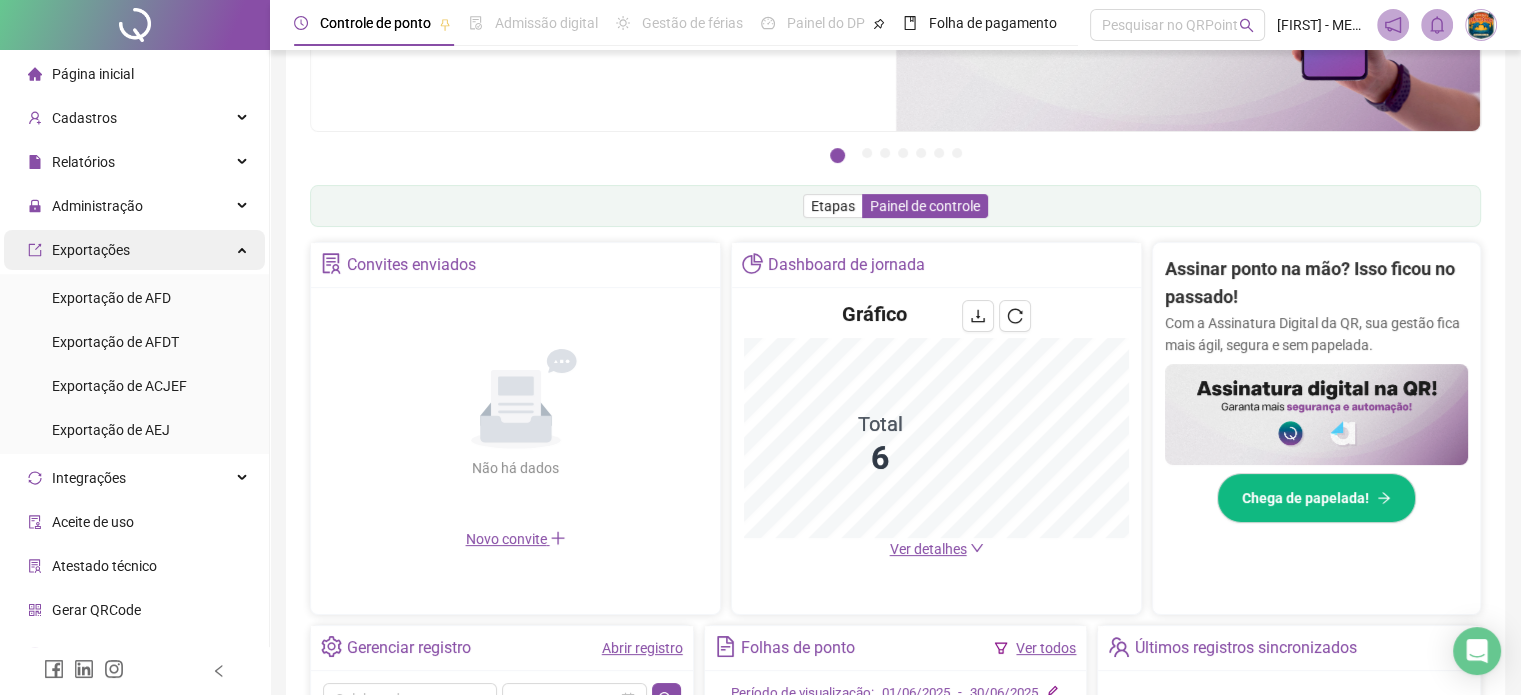 click on "Exportações" at bounding box center (134, 250) 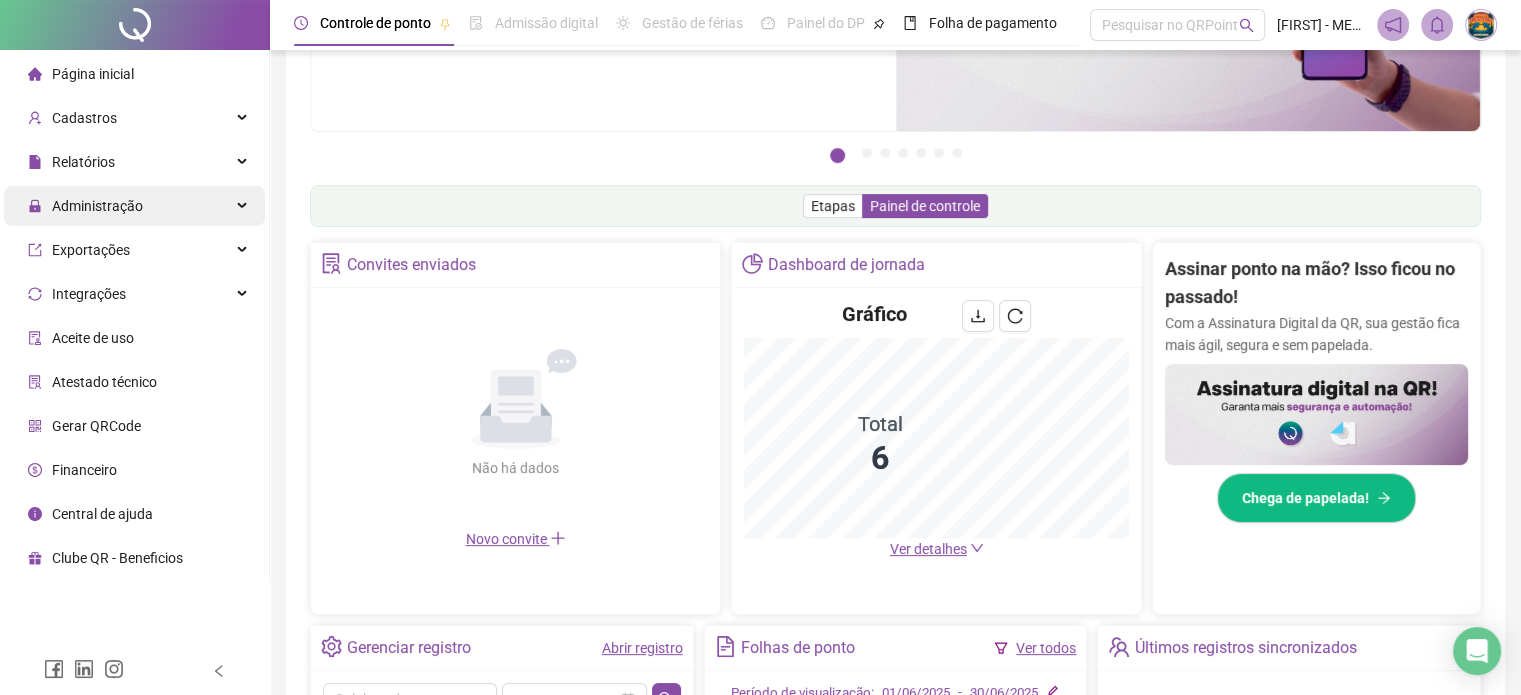 click on "Administração" at bounding box center [134, 206] 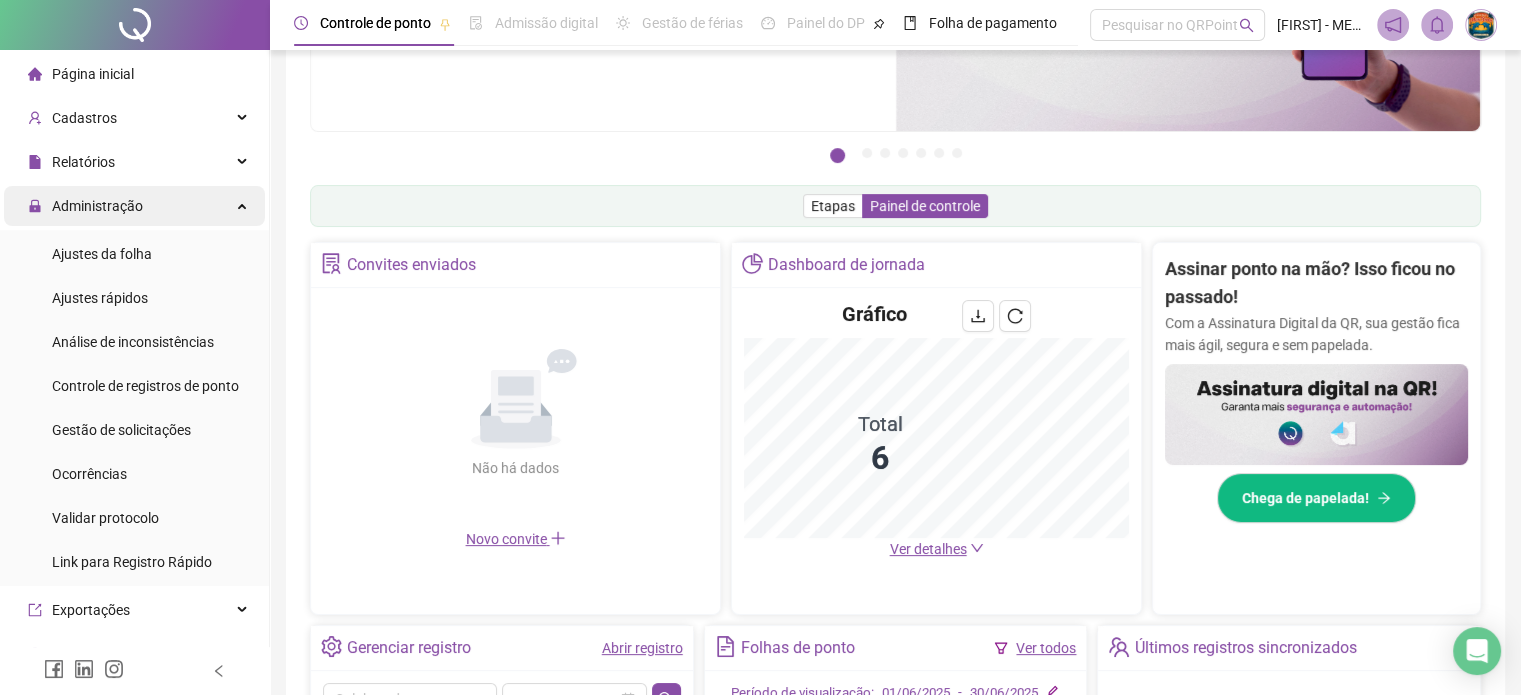 click on "Administração" at bounding box center (134, 206) 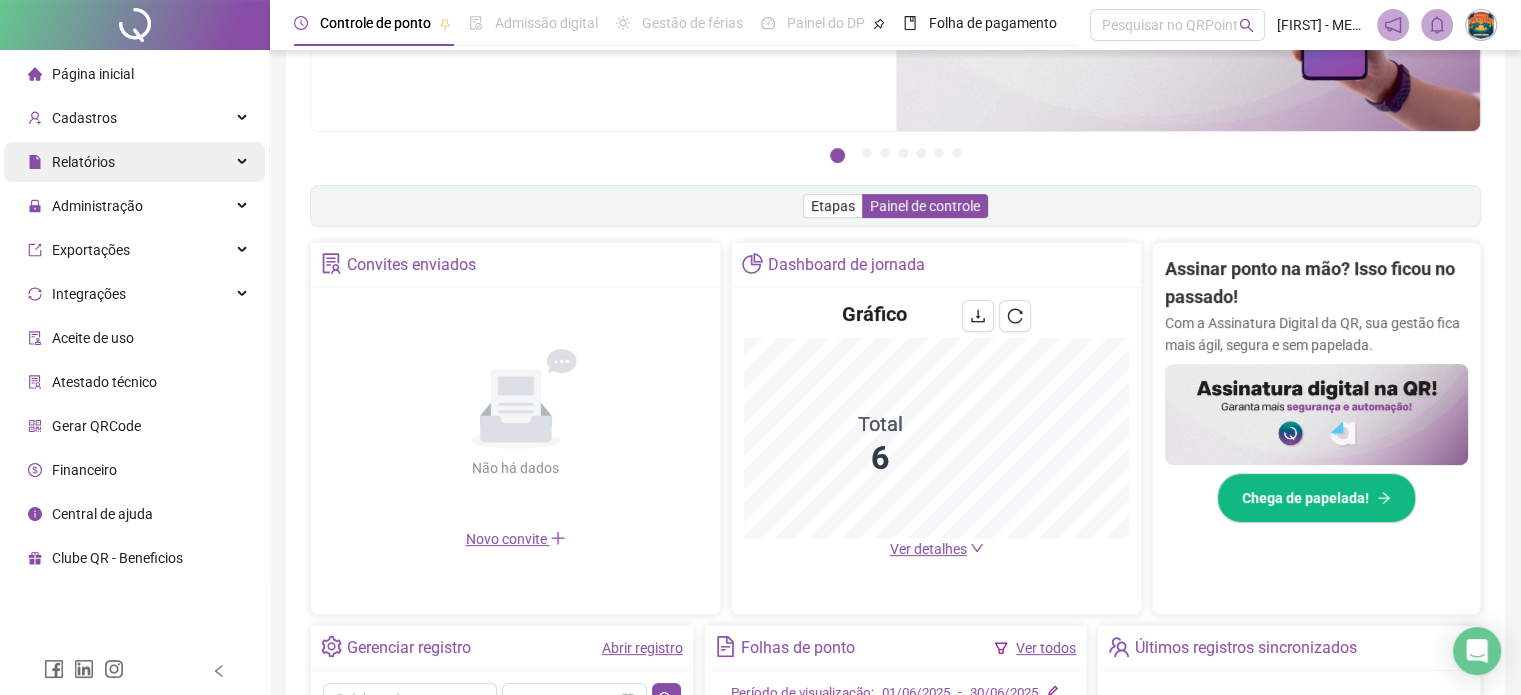 click on "Relatórios" at bounding box center (134, 162) 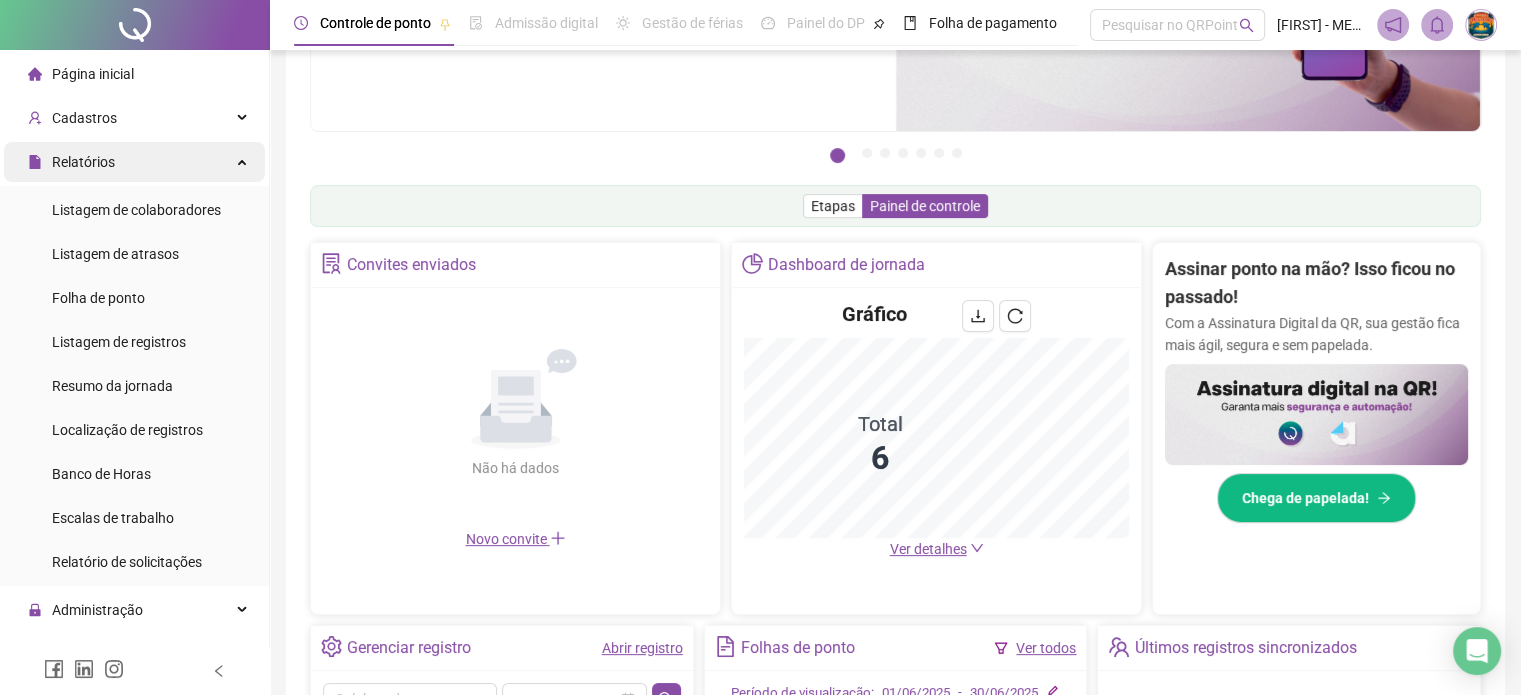 click on "Relatórios" at bounding box center (134, 162) 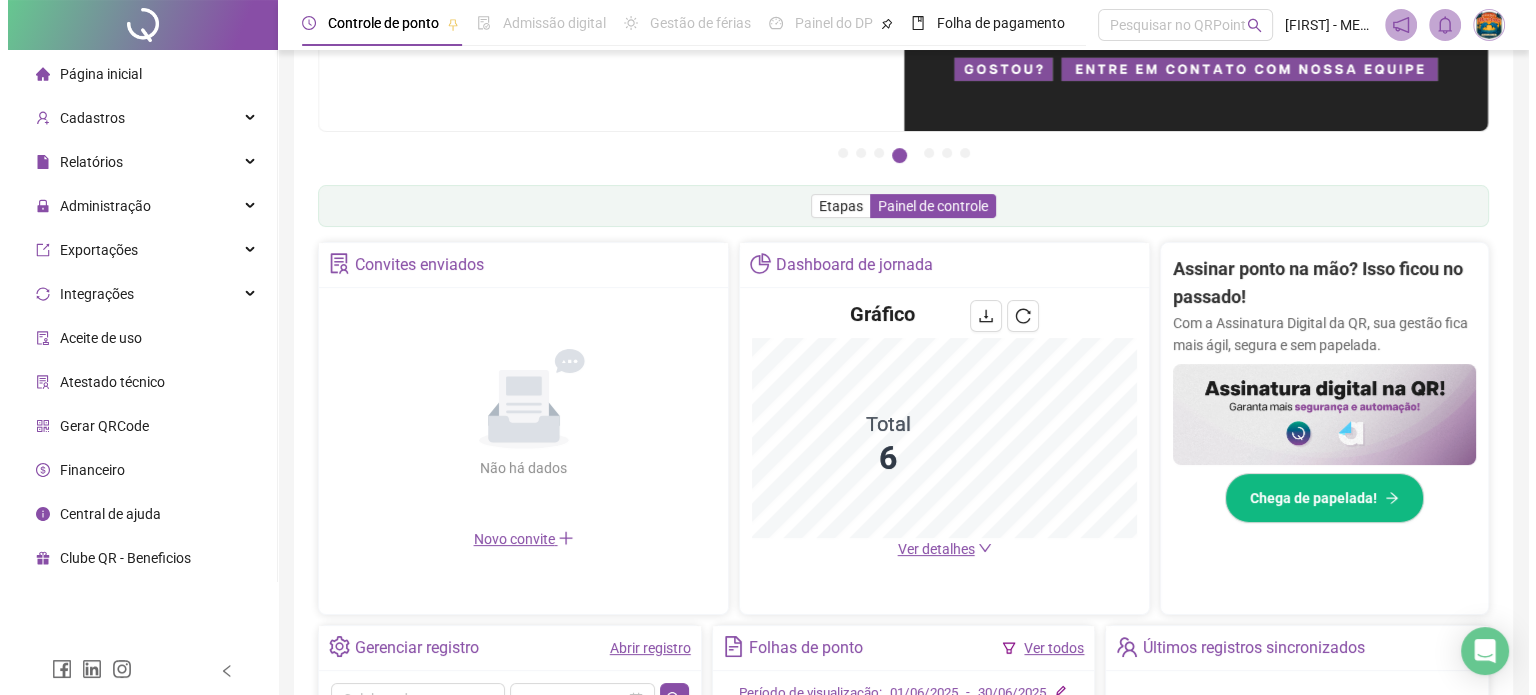 scroll, scrollTop: 0, scrollLeft: 0, axis: both 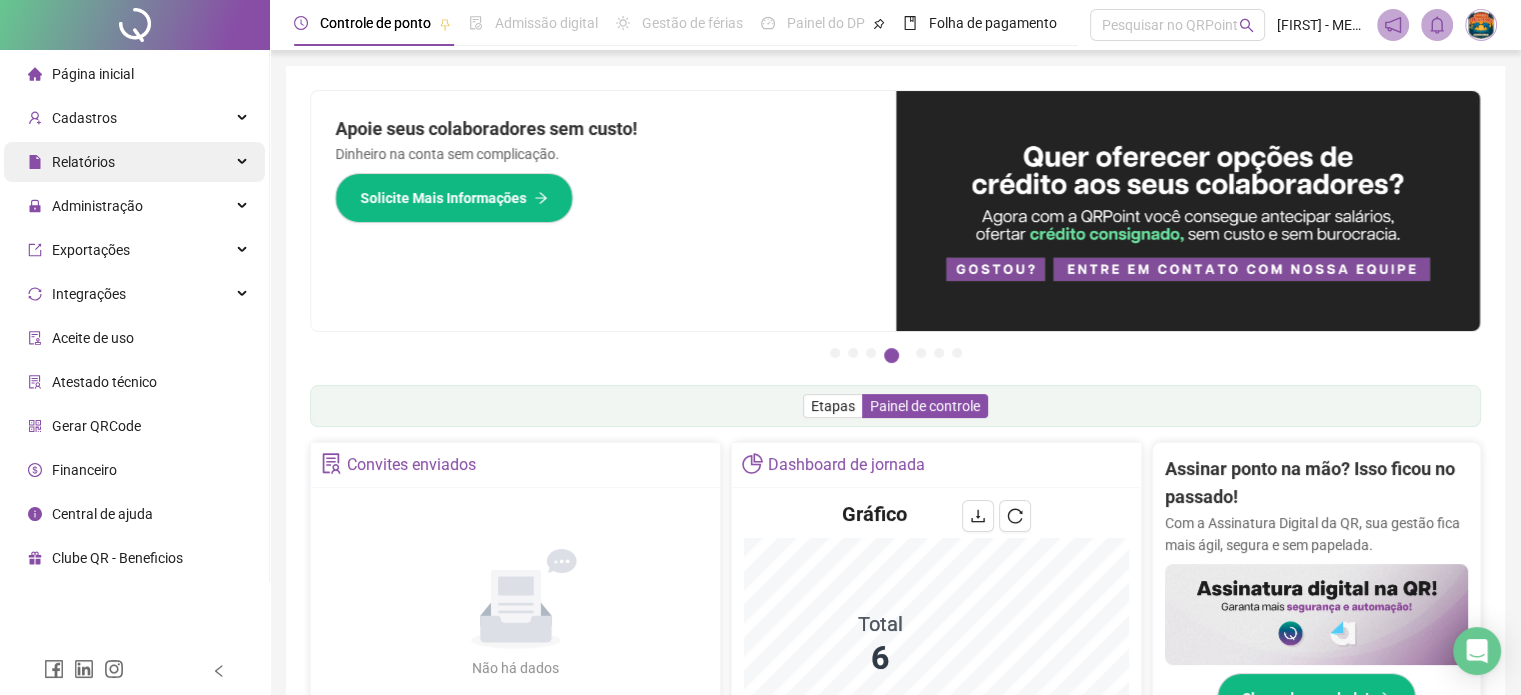 click on "Relatórios" at bounding box center [134, 162] 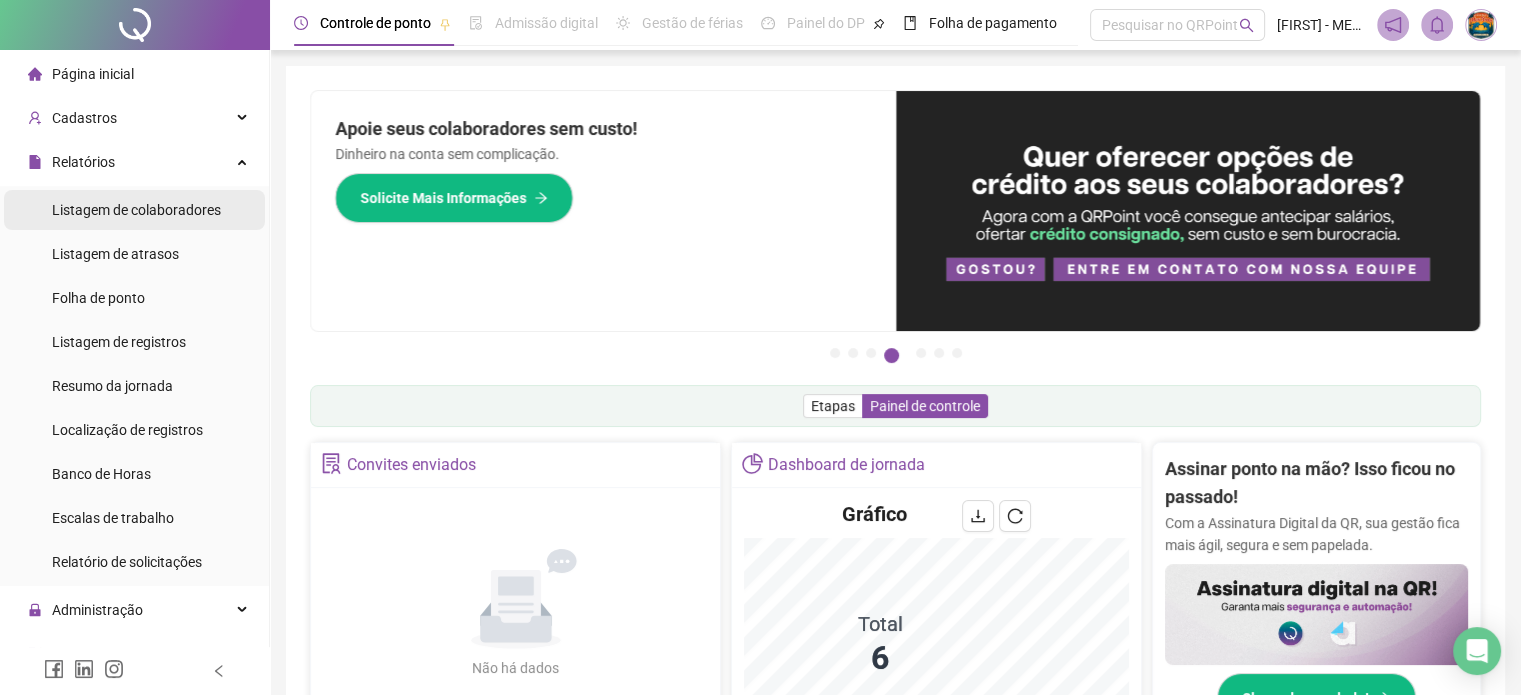 click on "Listagem de colaboradores" at bounding box center (136, 210) 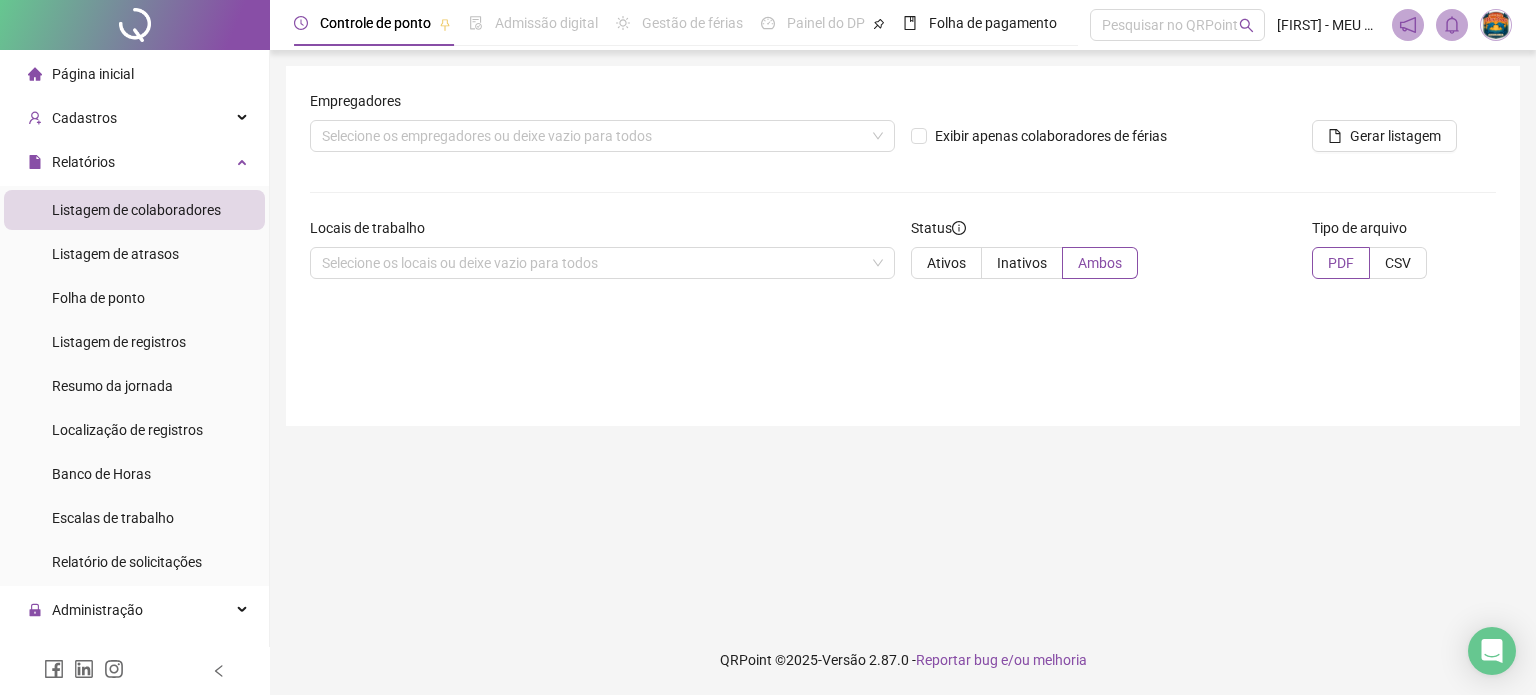 click at bounding box center [1496, 25] 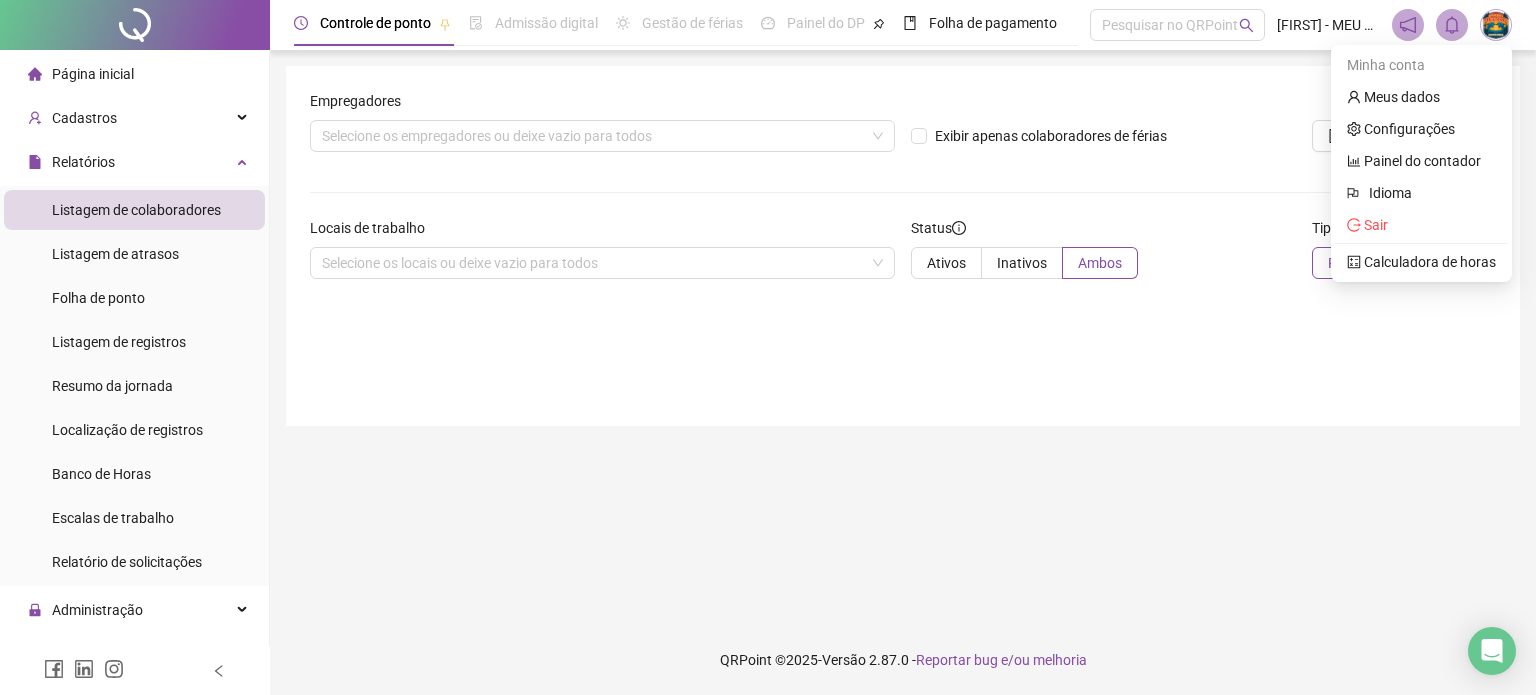 click at bounding box center [1496, 25] 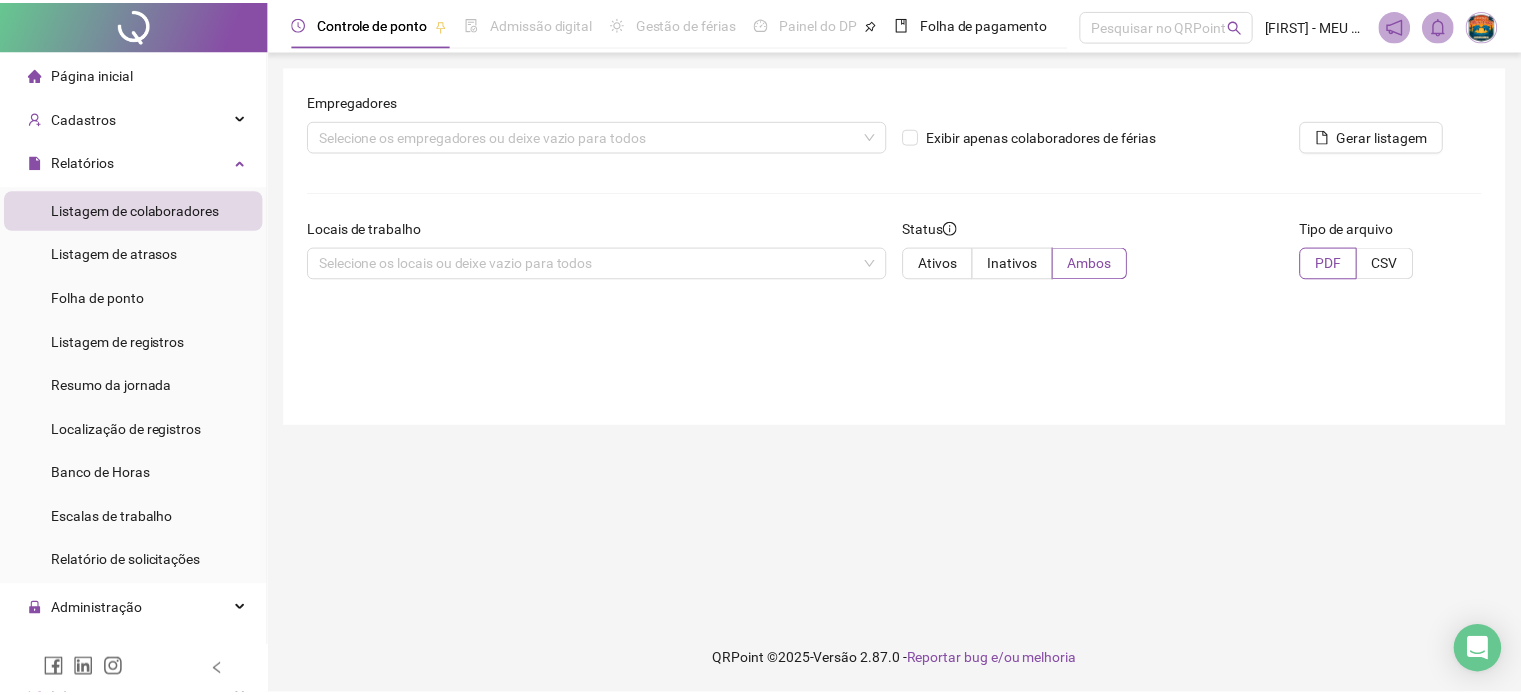 scroll, scrollTop: 291, scrollLeft: 0, axis: vertical 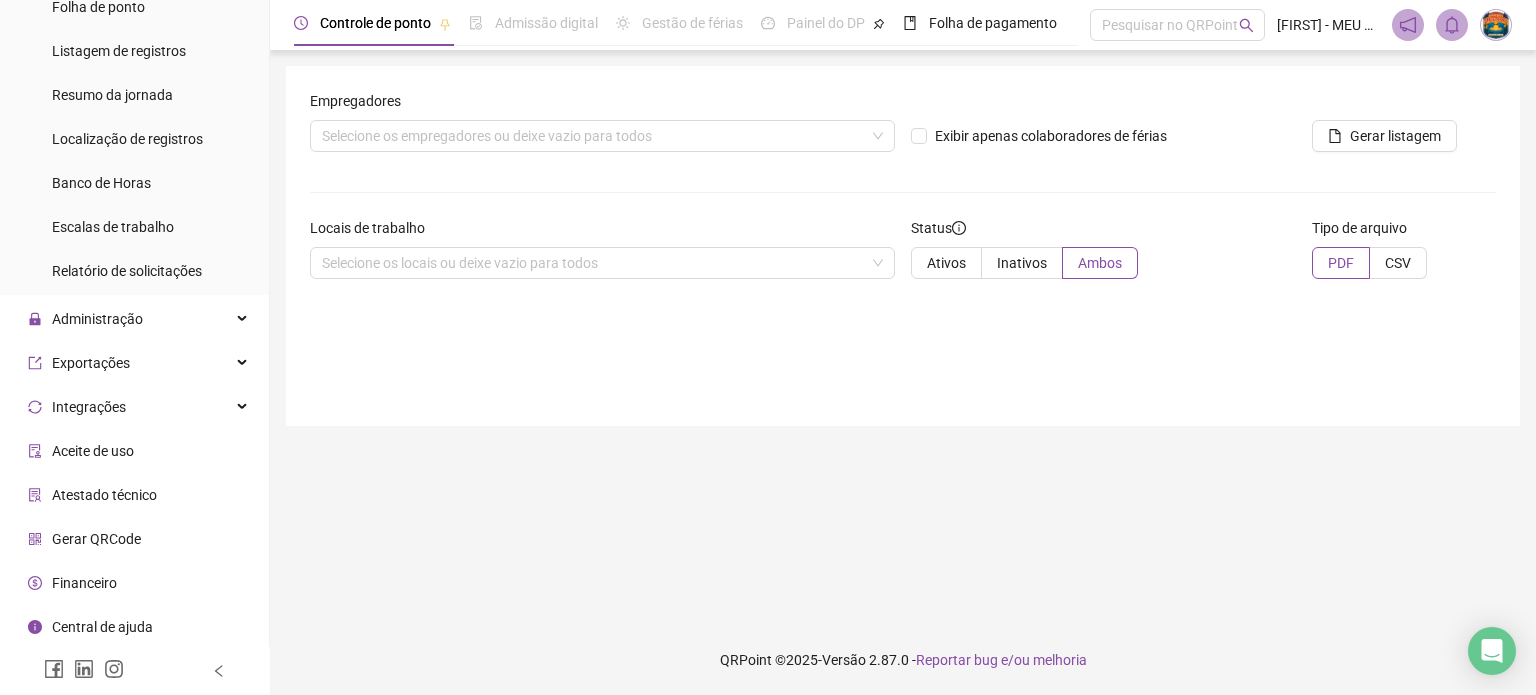 click on "Financeiro" at bounding box center [84, 583] 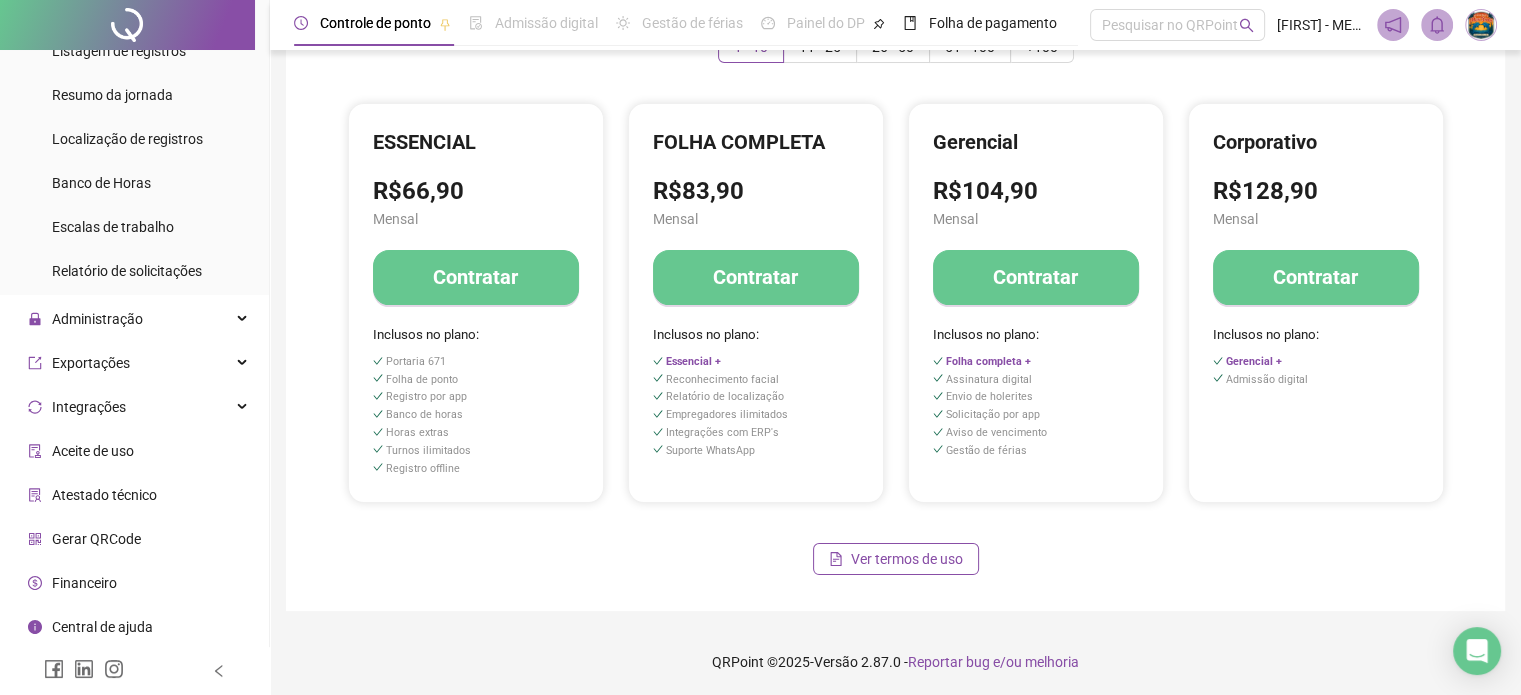 scroll, scrollTop: 111, scrollLeft: 0, axis: vertical 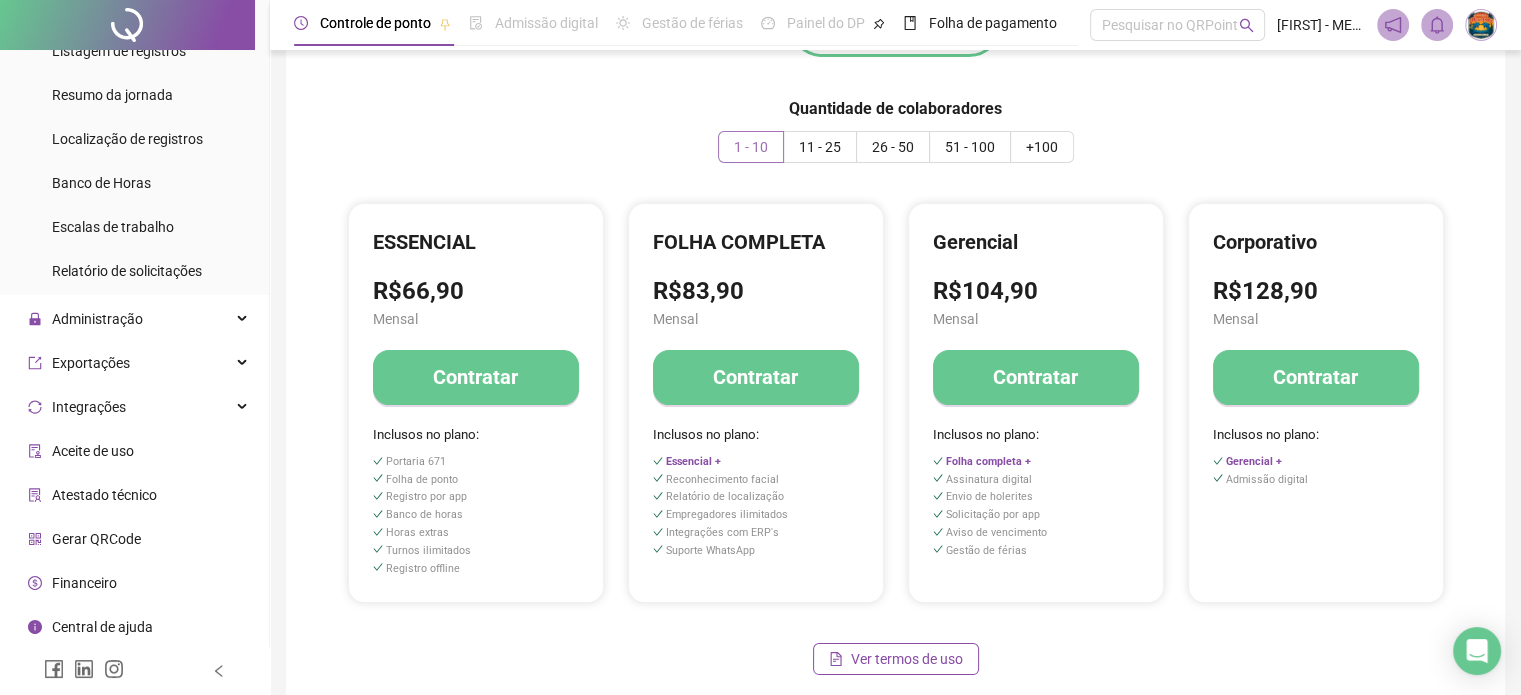 click on "1 - 10" at bounding box center (751, 147) 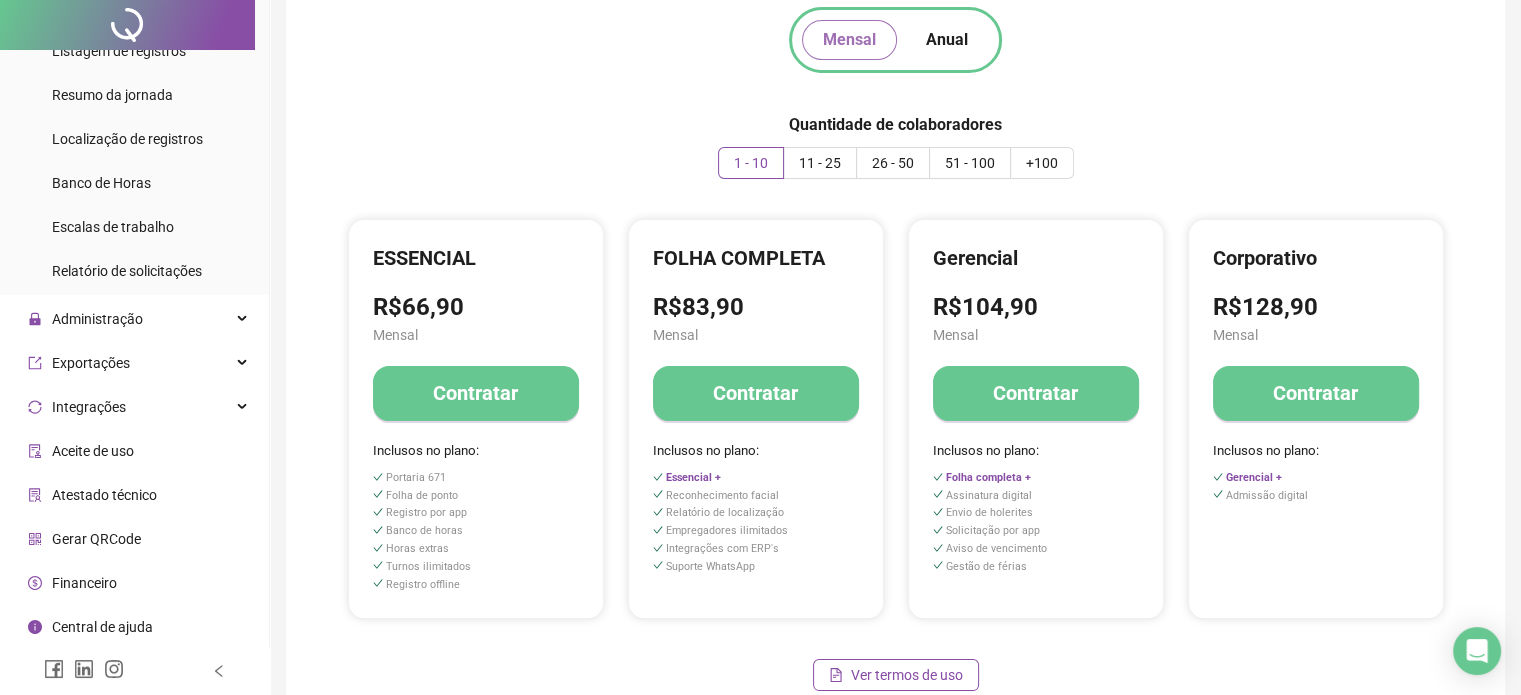 scroll, scrollTop: 211, scrollLeft: 0, axis: vertical 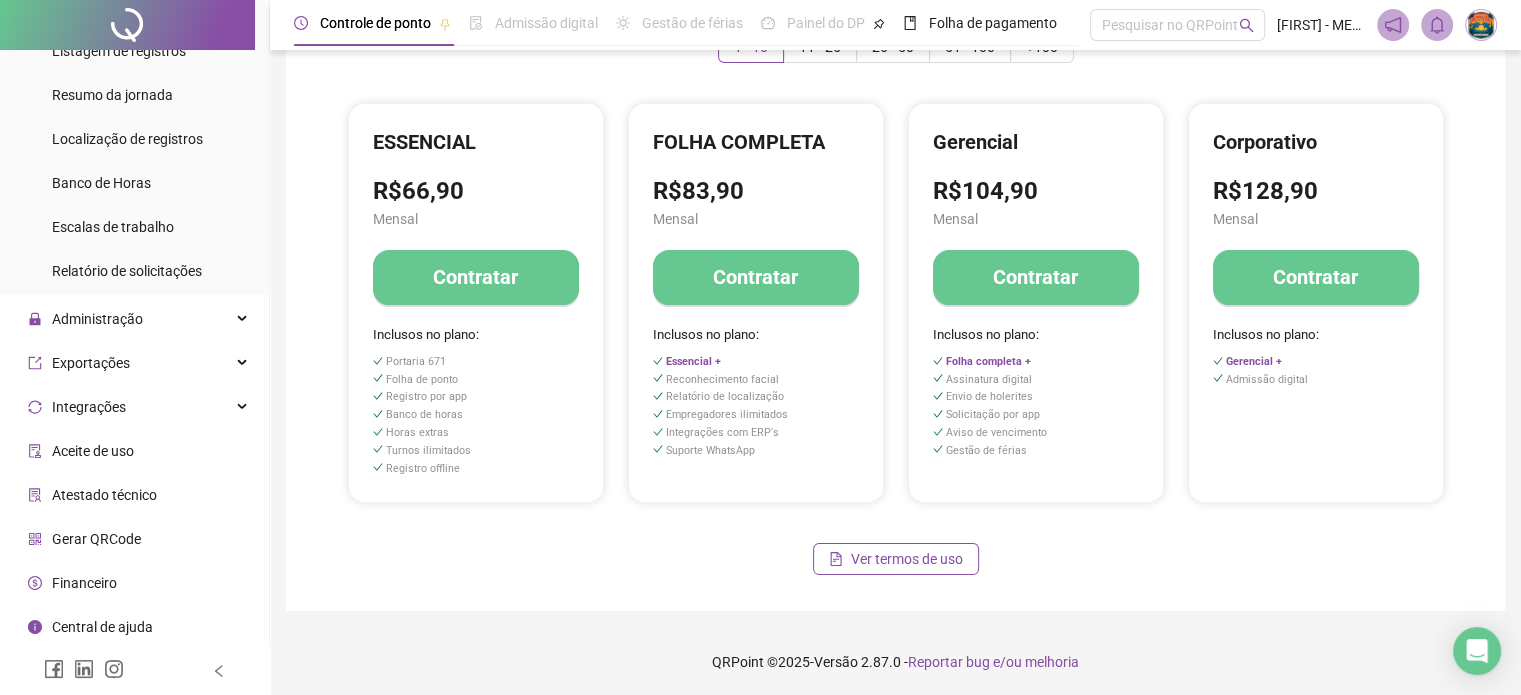 click on "Admissão digital" at bounding box center (1267, 379) 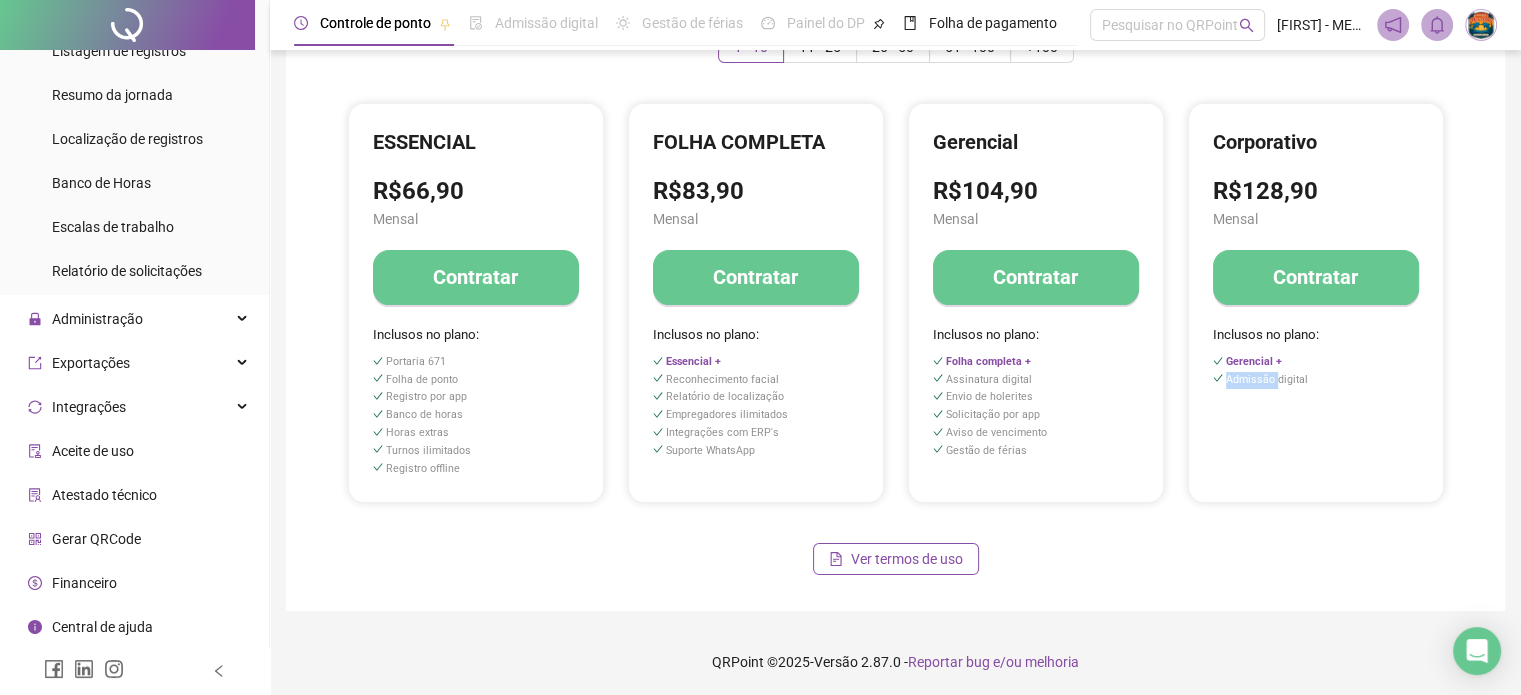 click on "Admissão digital" at bounding box center [1267, 379] 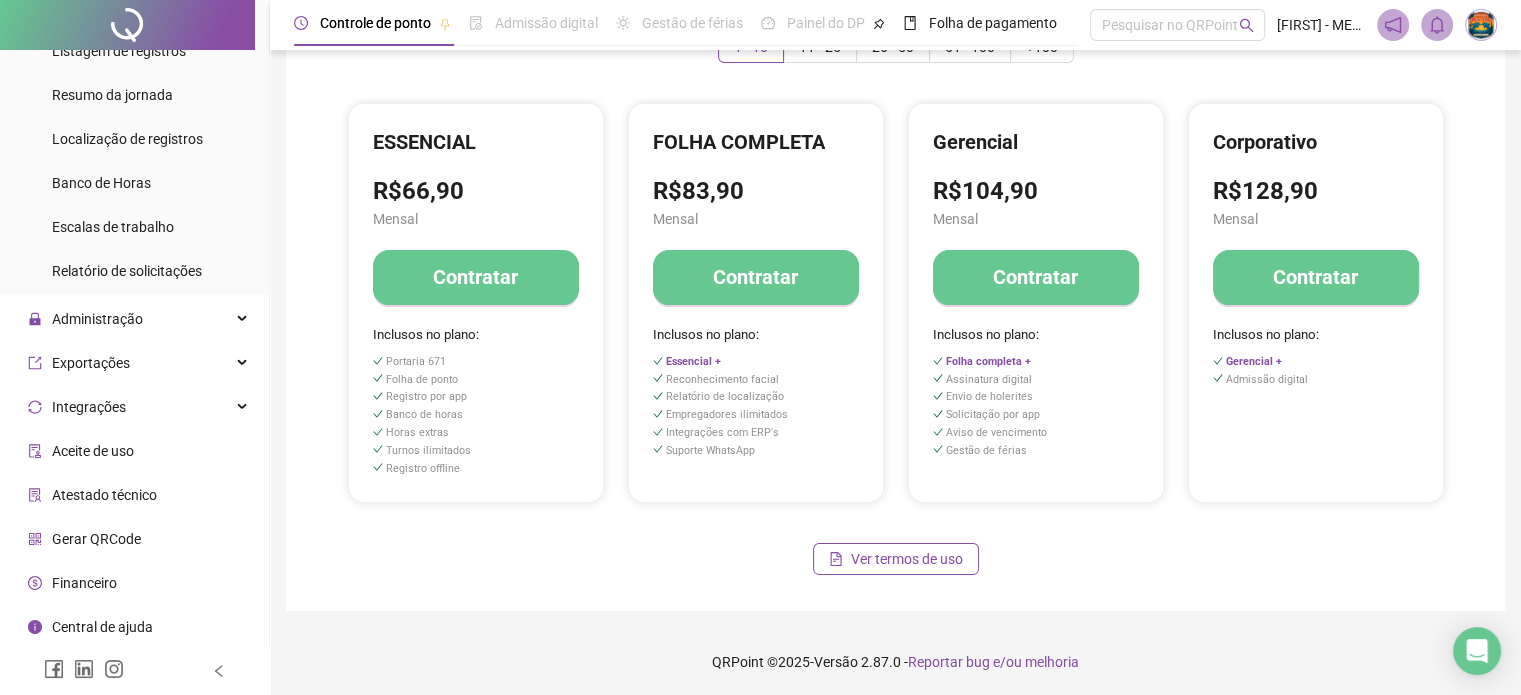 click on "Envio de holerites" at bounding box center (1036, 397) 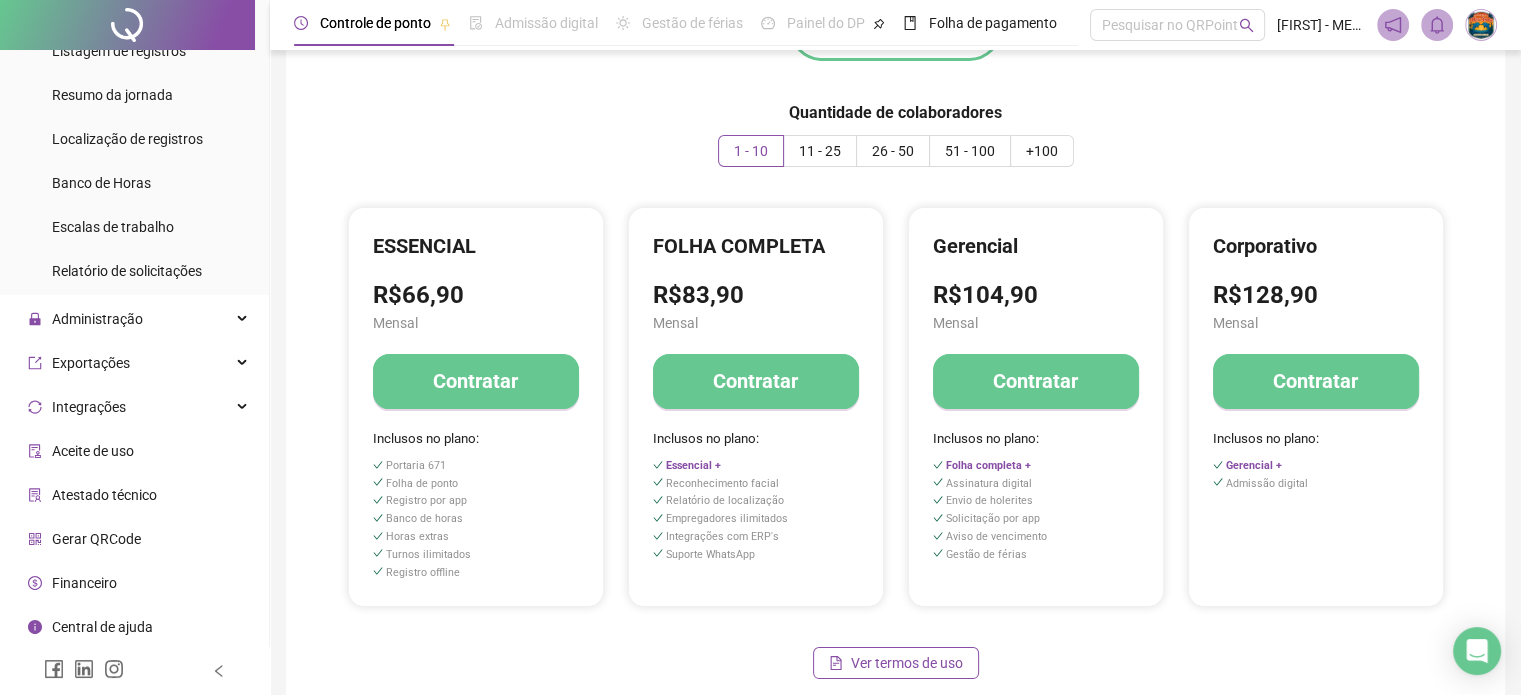 scroll, scrollTop: 0, scrollLeft: 0, axis: both 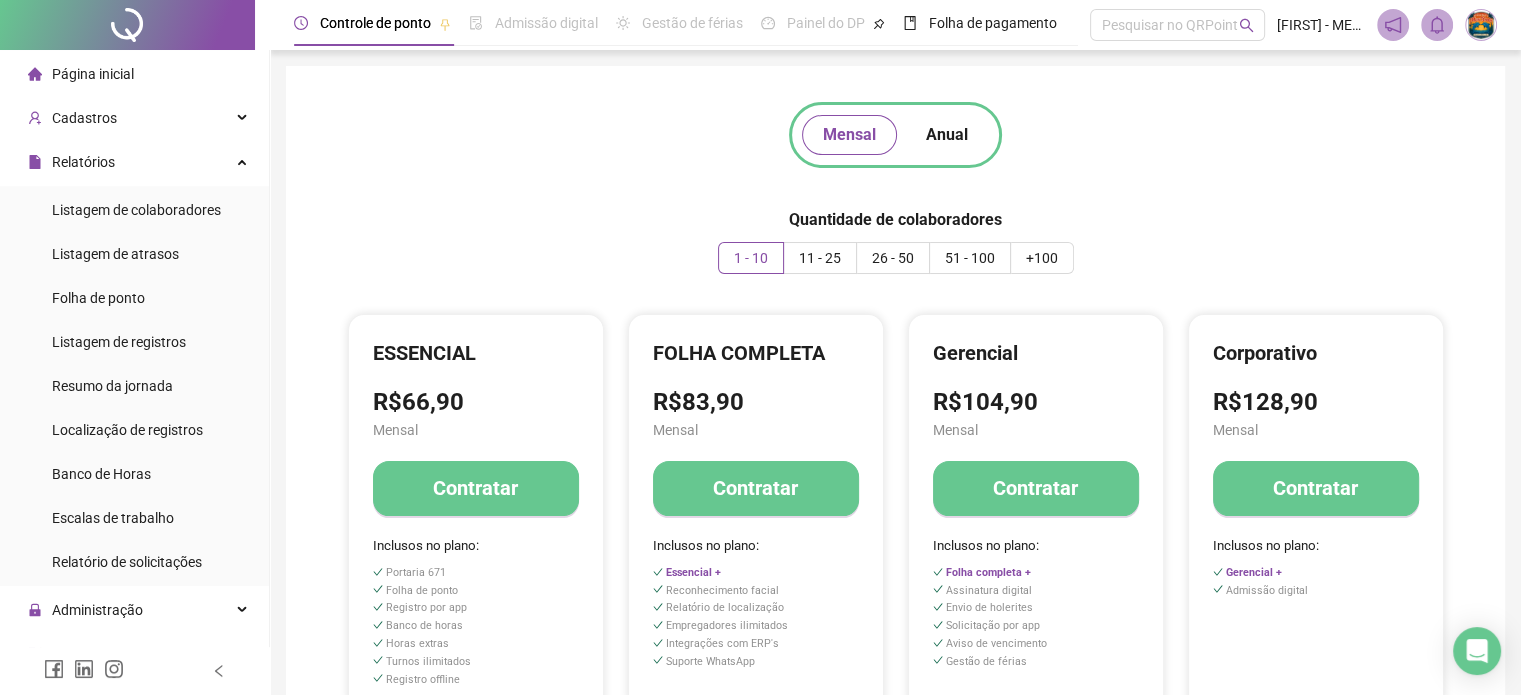 click on "Página inicial" at bounding box center [93, 74] 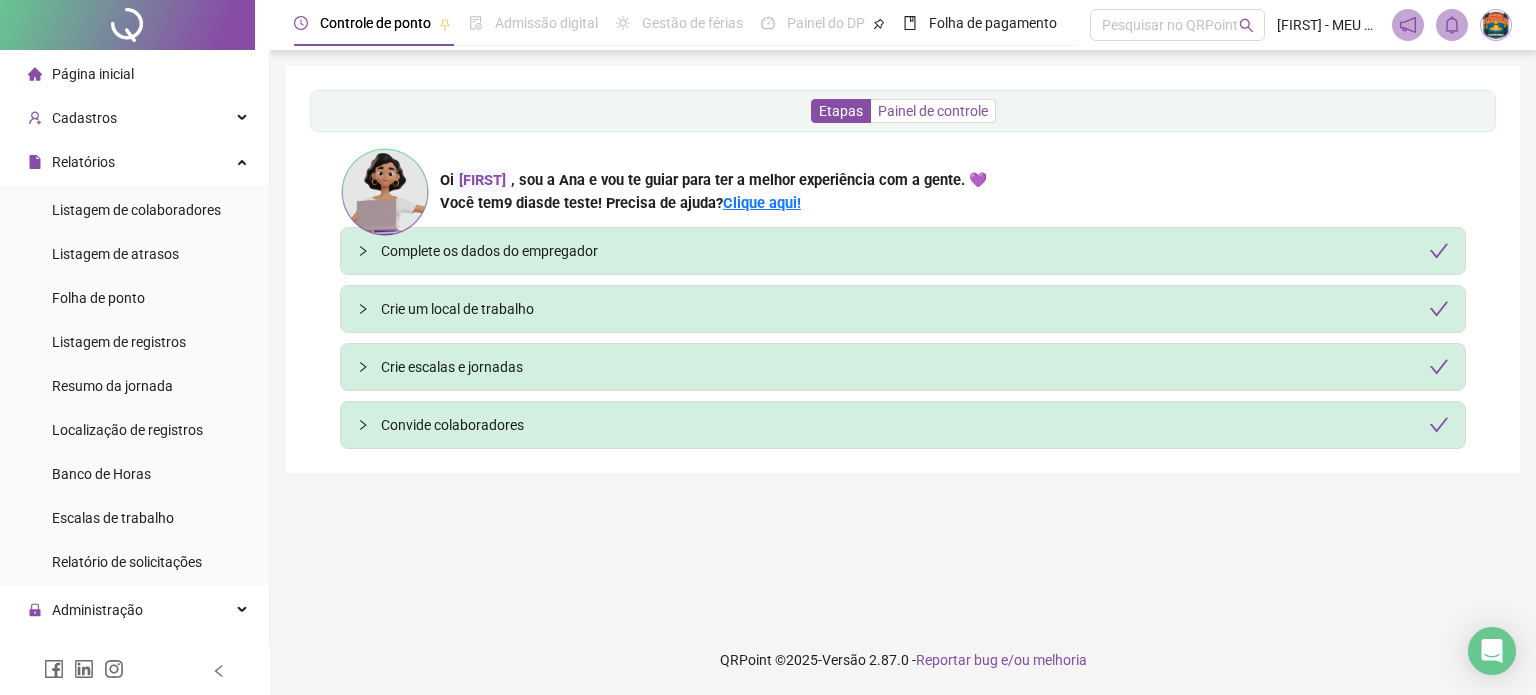 click on "Painel de controle" at bounding box center (933, 111) 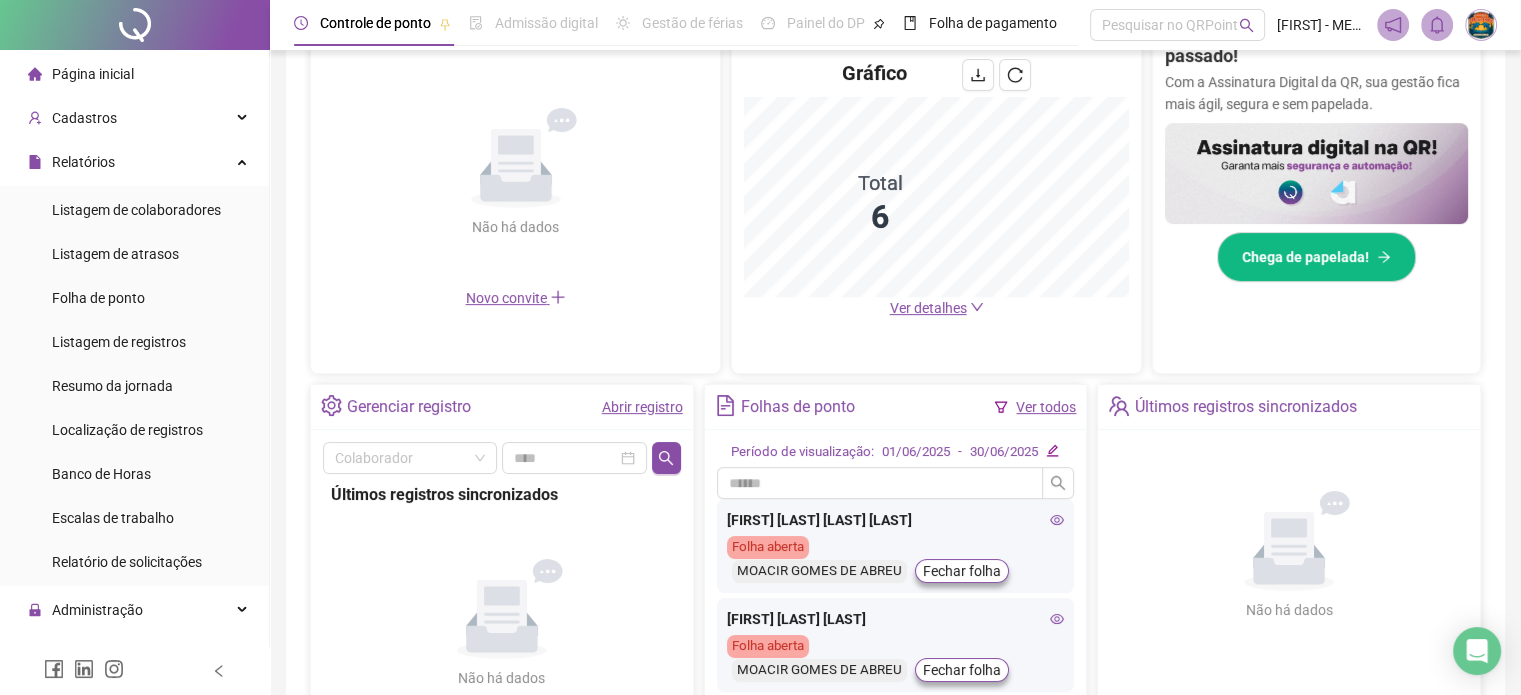 scroll, scrollTop: 362, scrollLeft: 0, axis: vertical 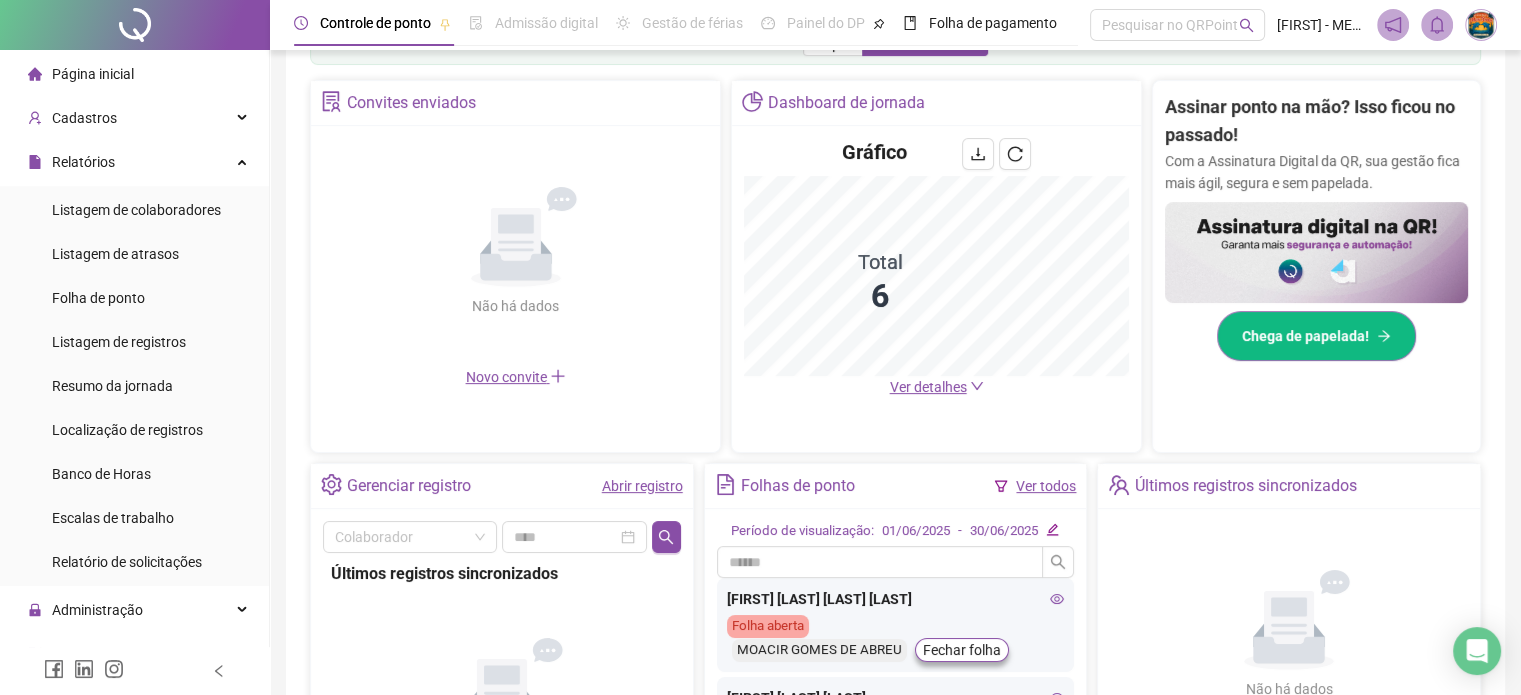 click on "Chega de papelada!" at bounding box center (1305, 336) 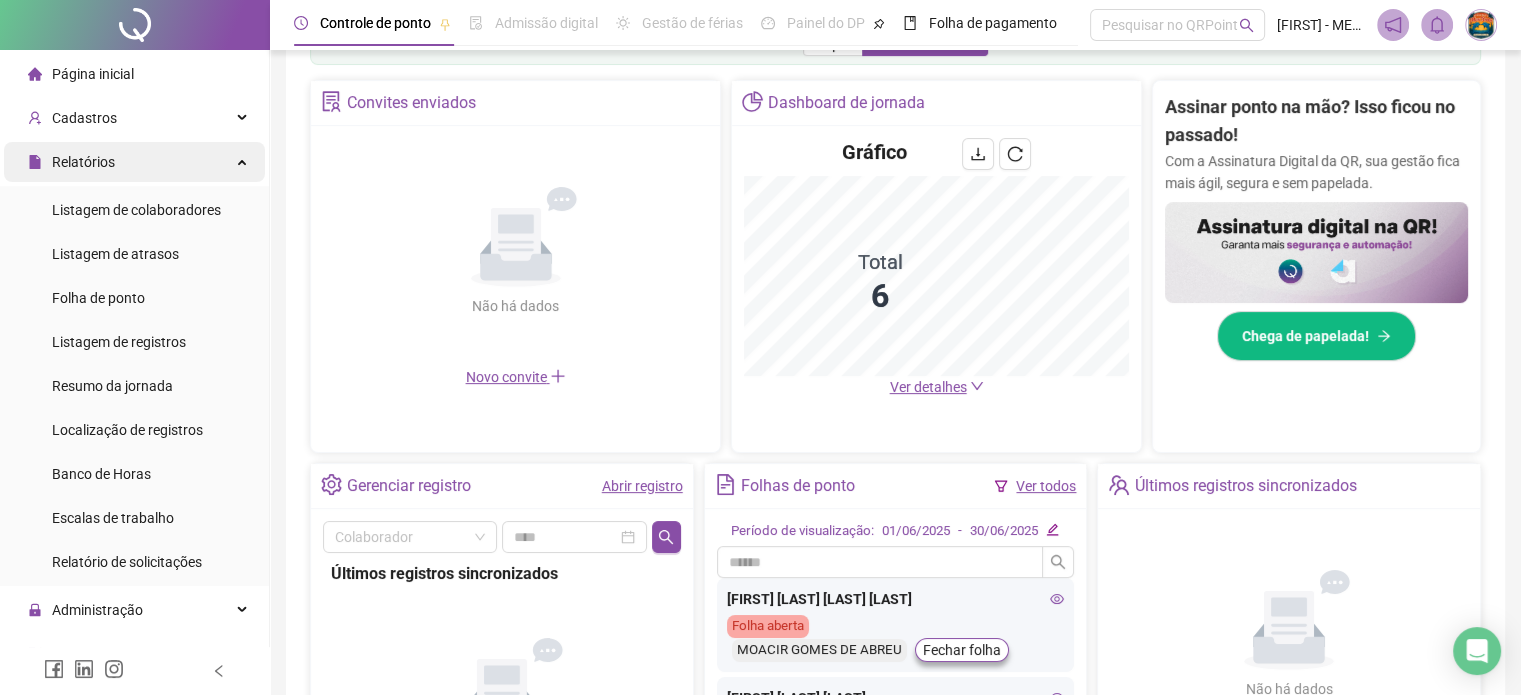 click on "Relatórios" at bounding box center (134, 162) 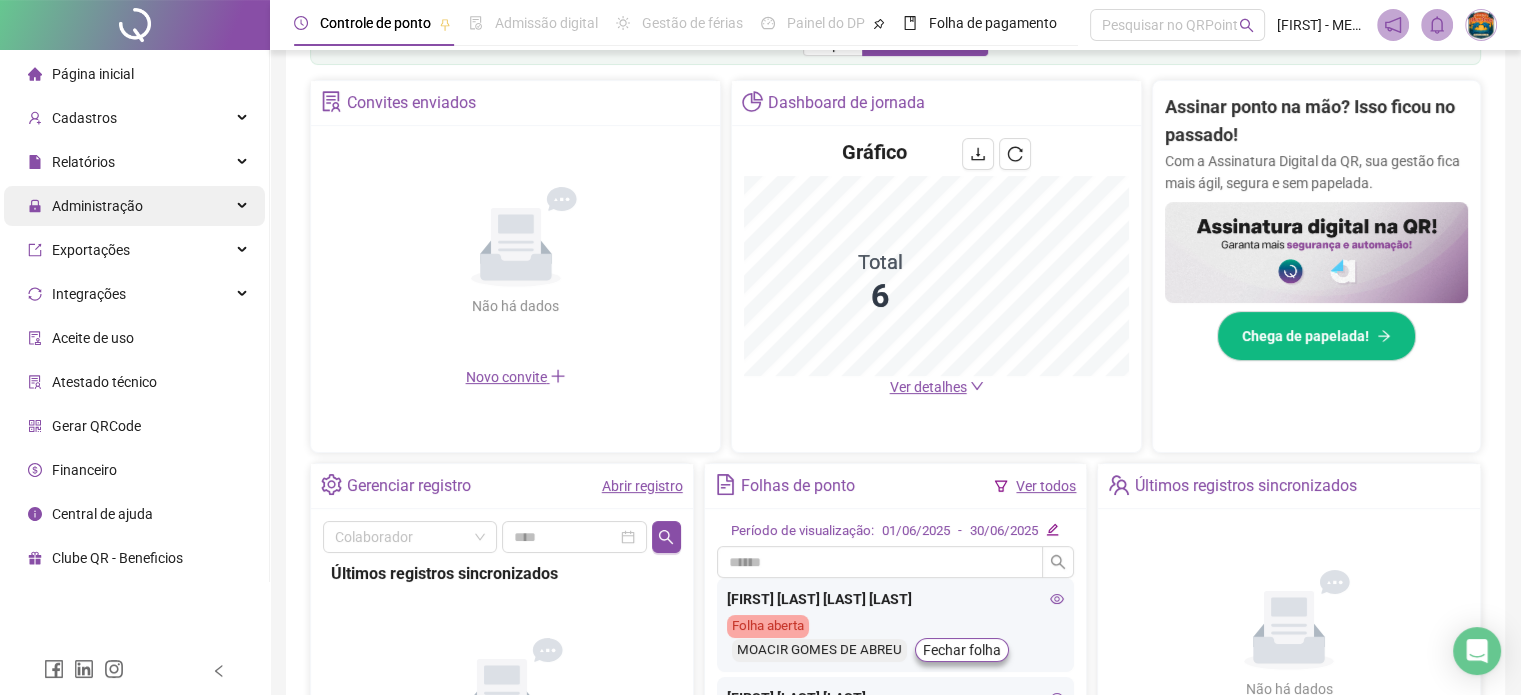 click on "Administração" at bounding box center [97, 206] 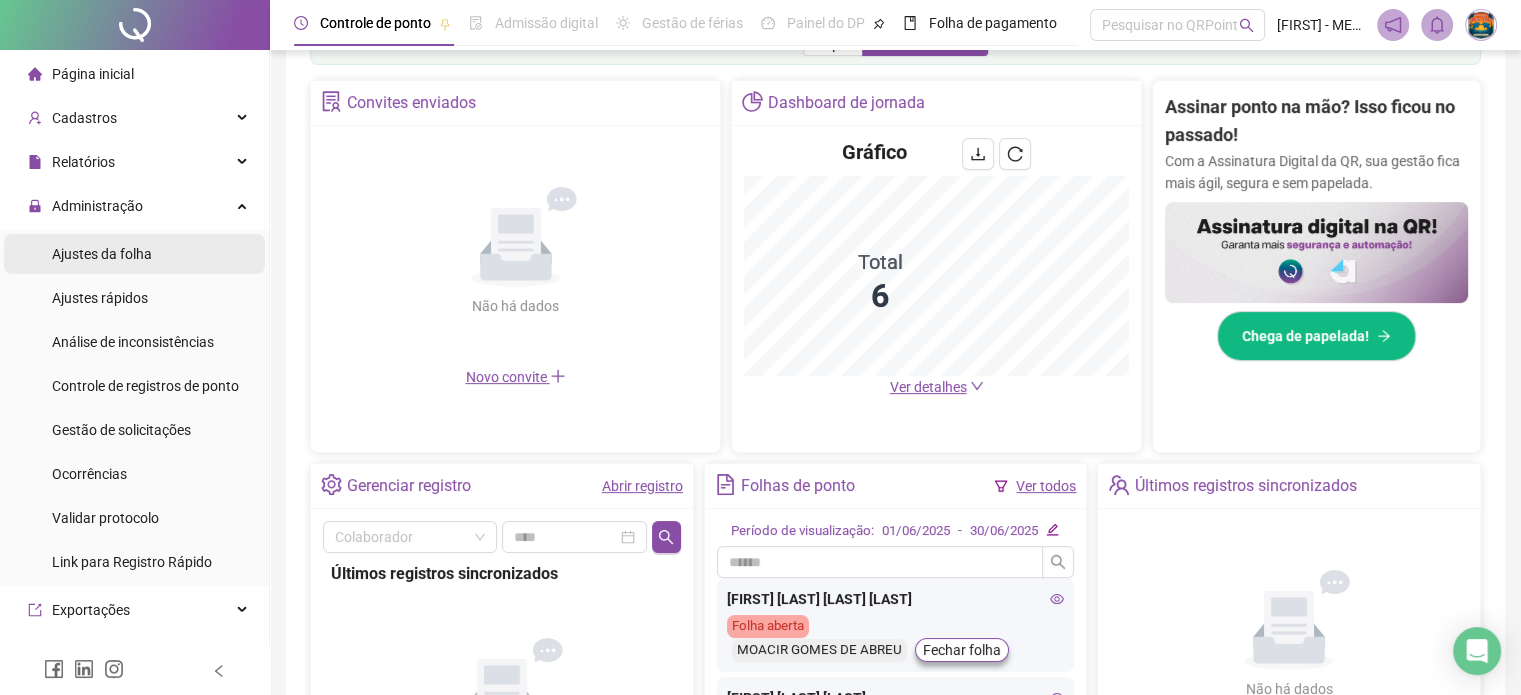 click on "Ajustes da folha" at bounding box center [134, 254] 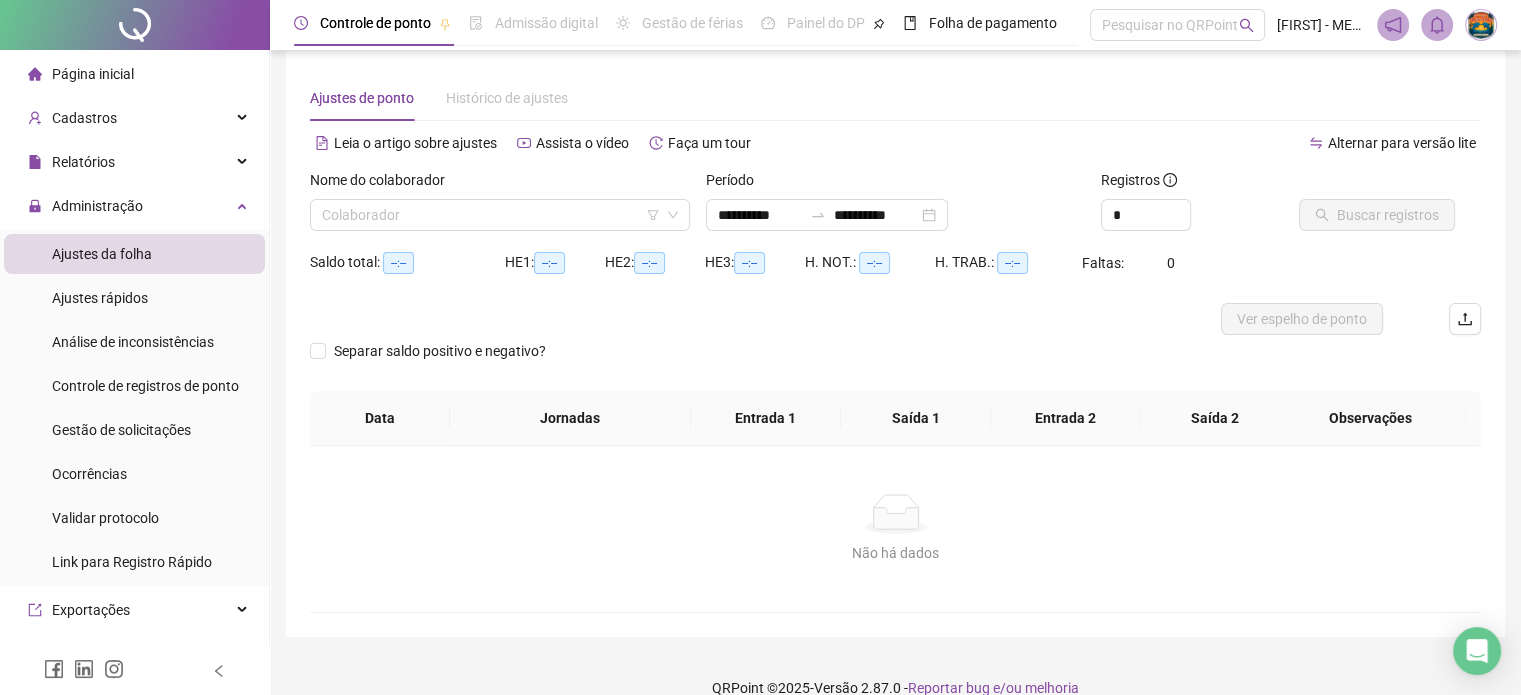 scroll, scrollTop: 0, scrollLeft: 0, axis: both 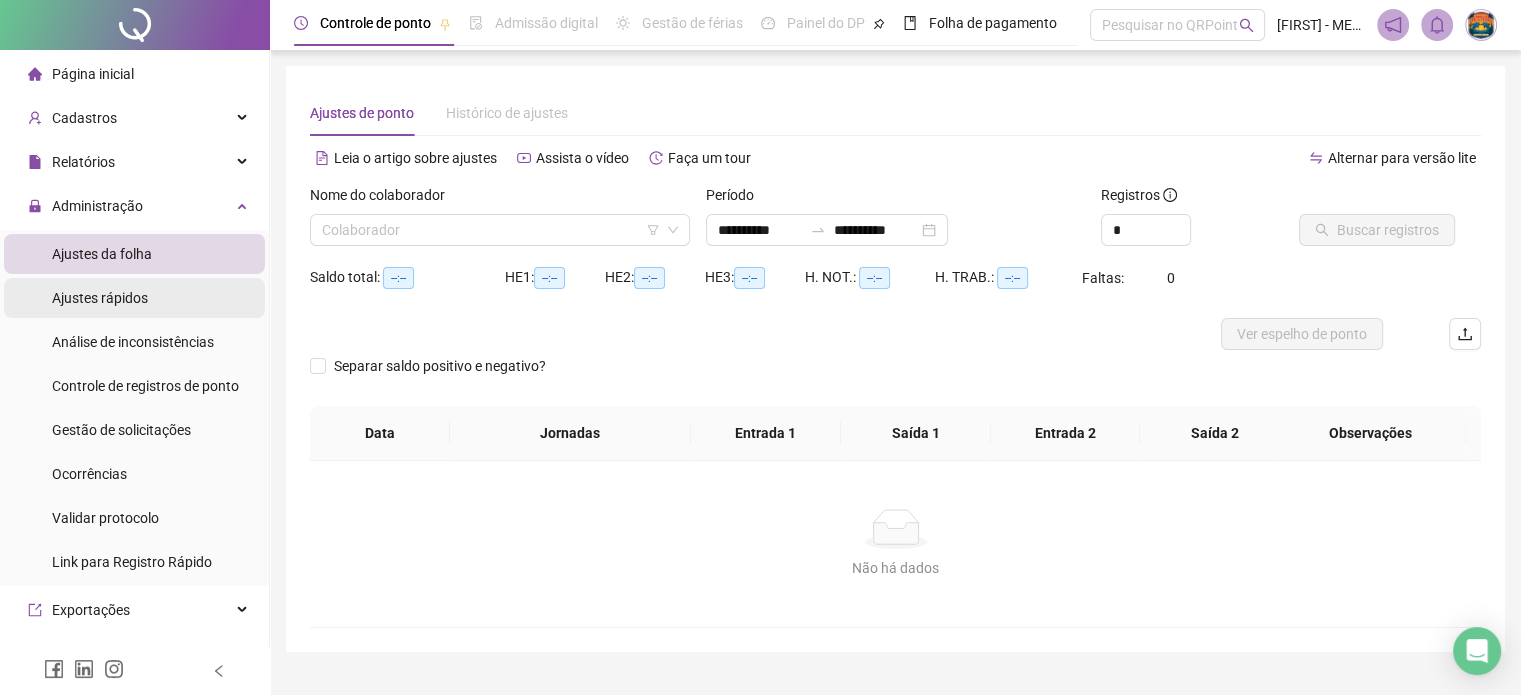 click on "Ajustes rápidos" at bounding box center (100, 298) 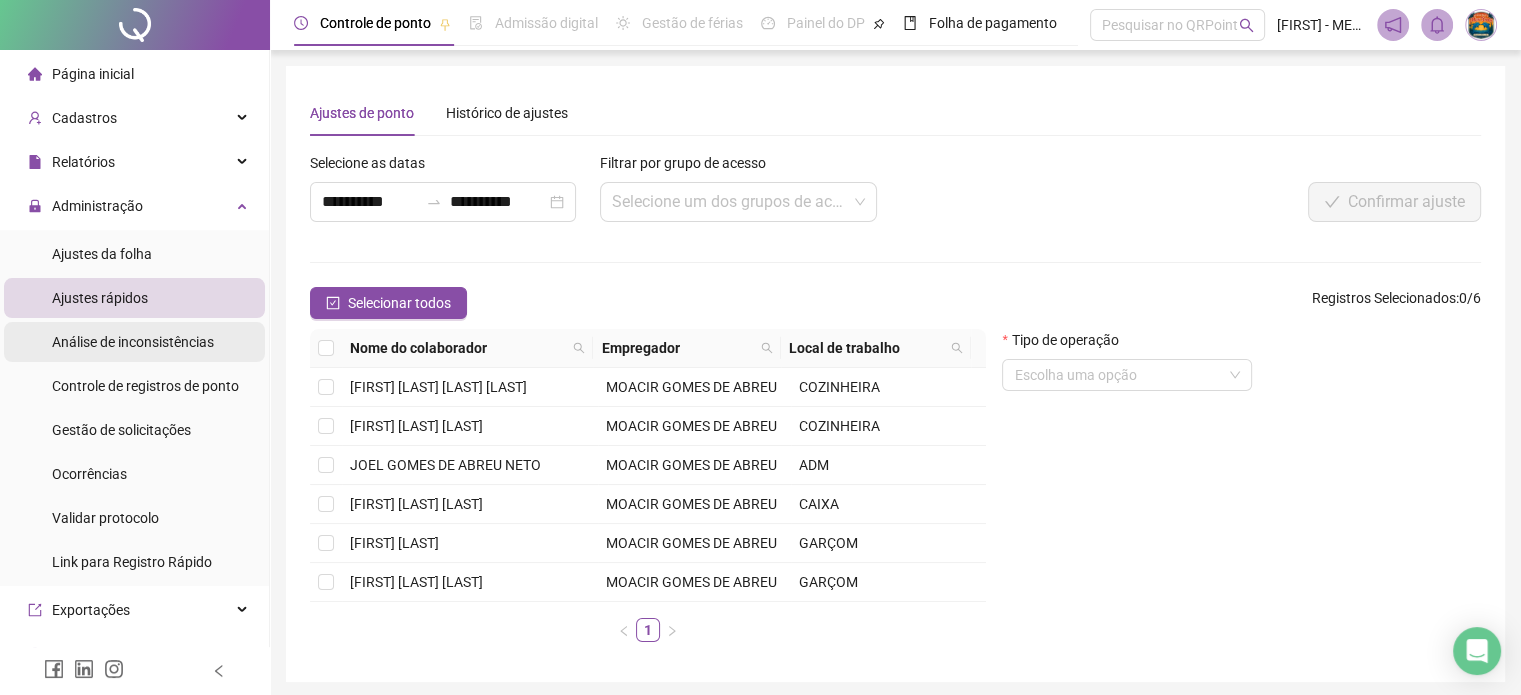 click on "Análise de inconsistências" at bounding box center (133, 342) 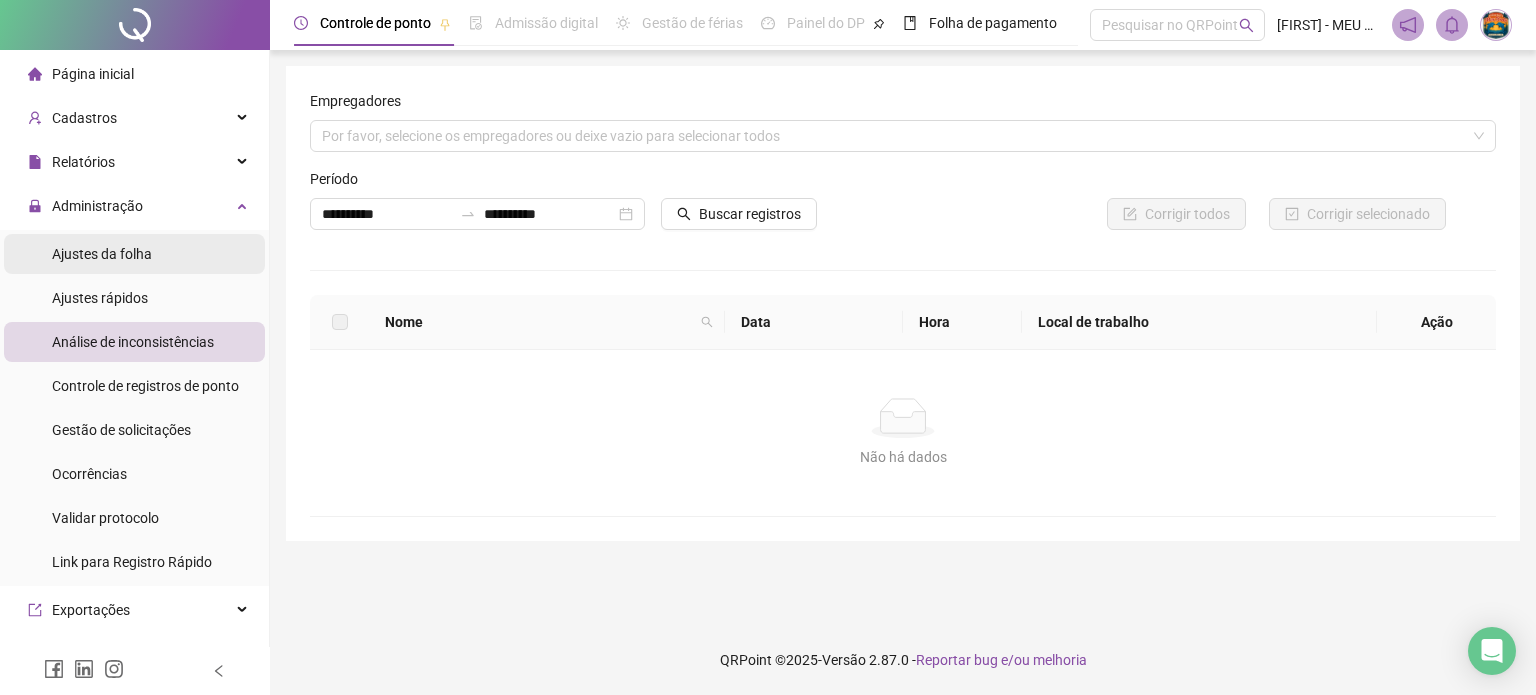 click on "Ajustes da folha" at bounding box center [102, 254] 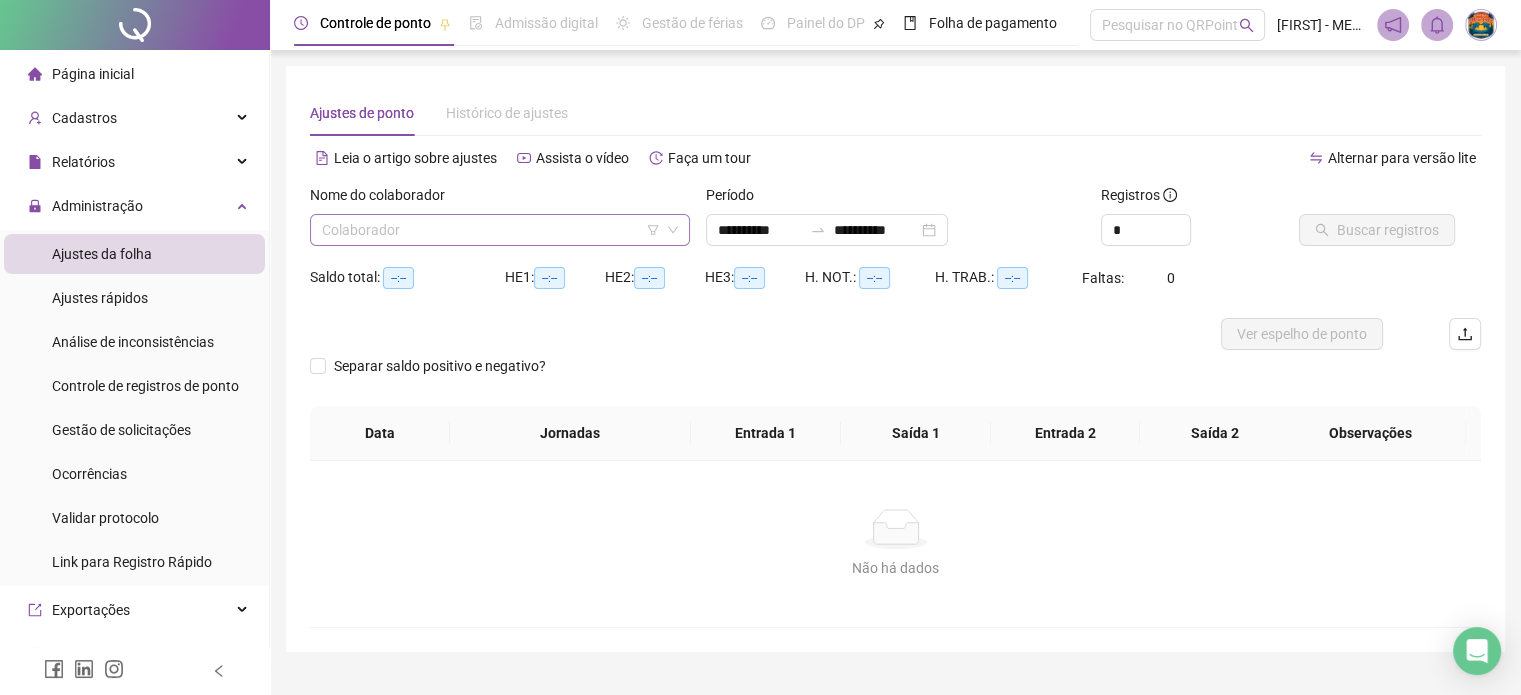 click at bounding box center (494, 230) 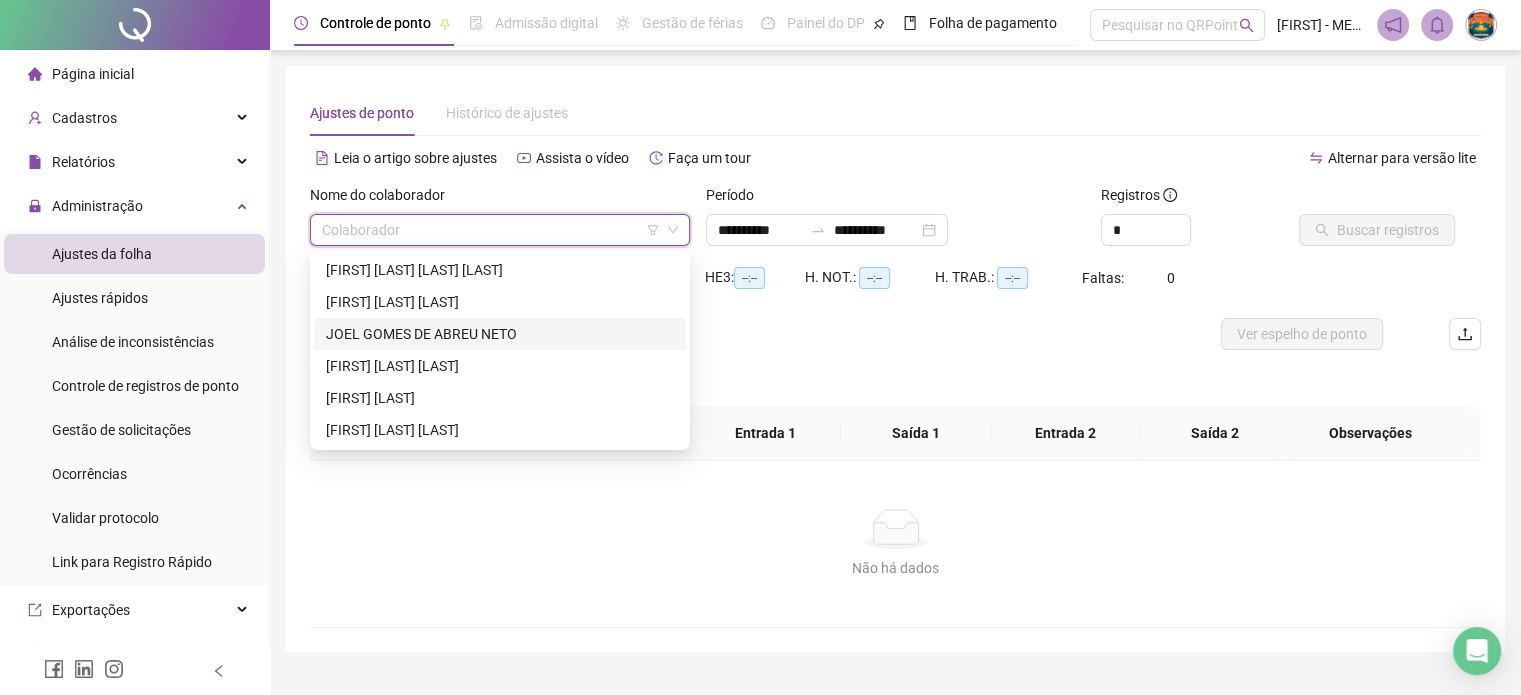 click on "JOEL GOMES DE ABREU NETO" at bounding box center (500, 334) 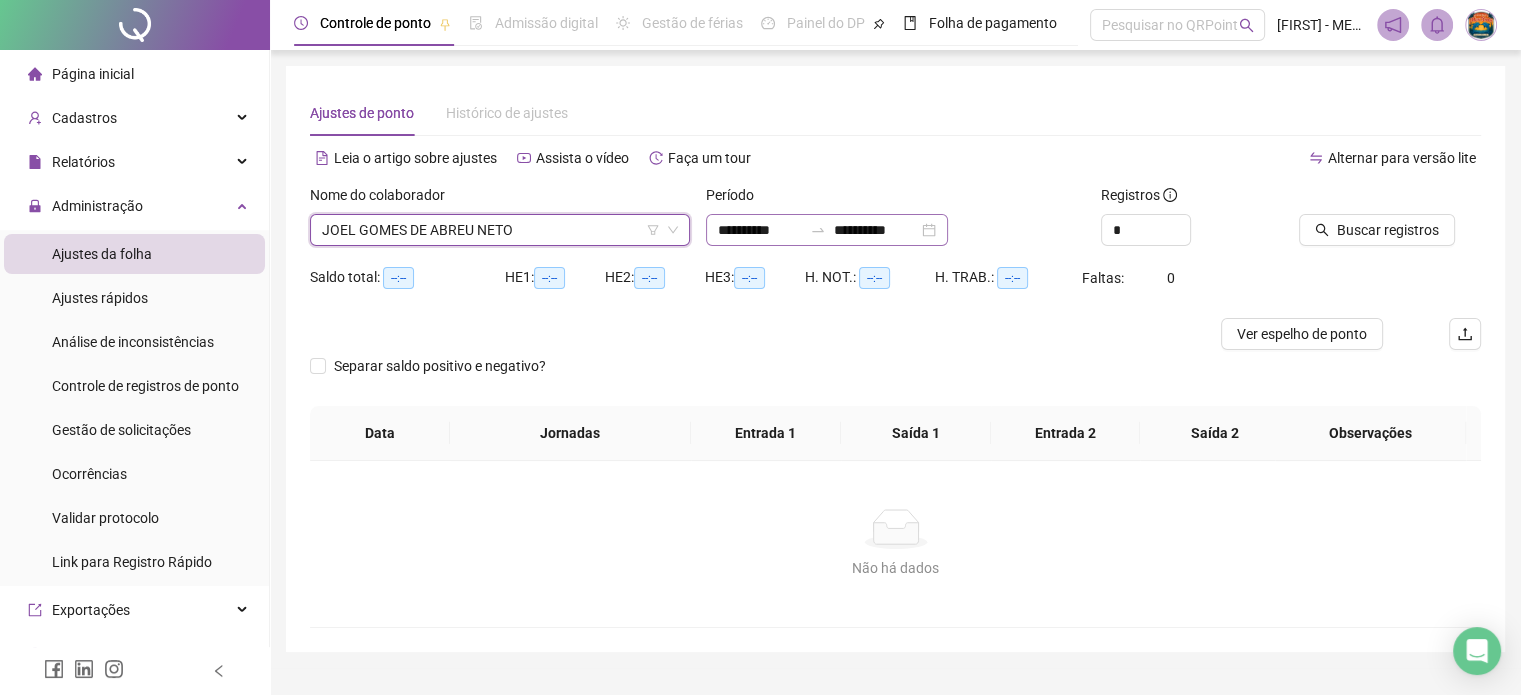 click on "**********" at bounding box center [827, 230] 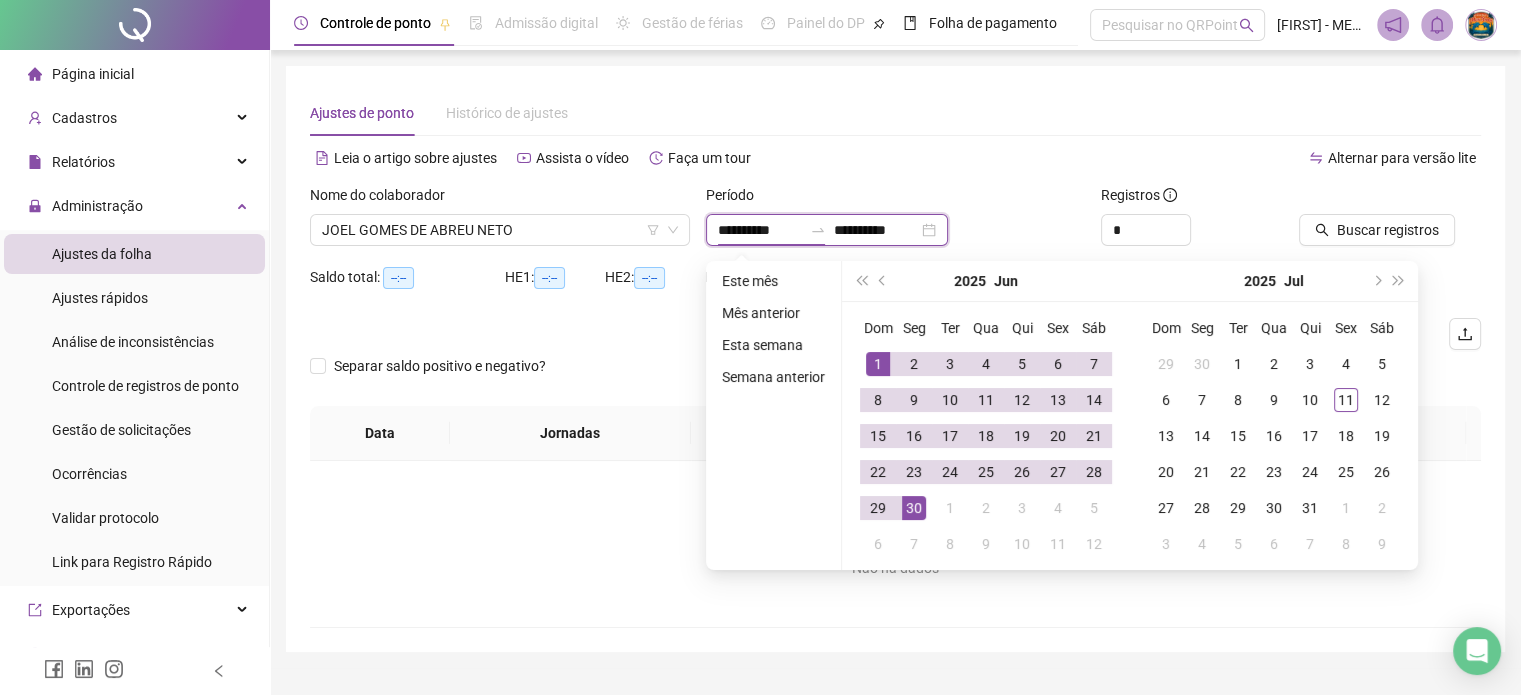 click on "**********" at bounding box center [760, 230] 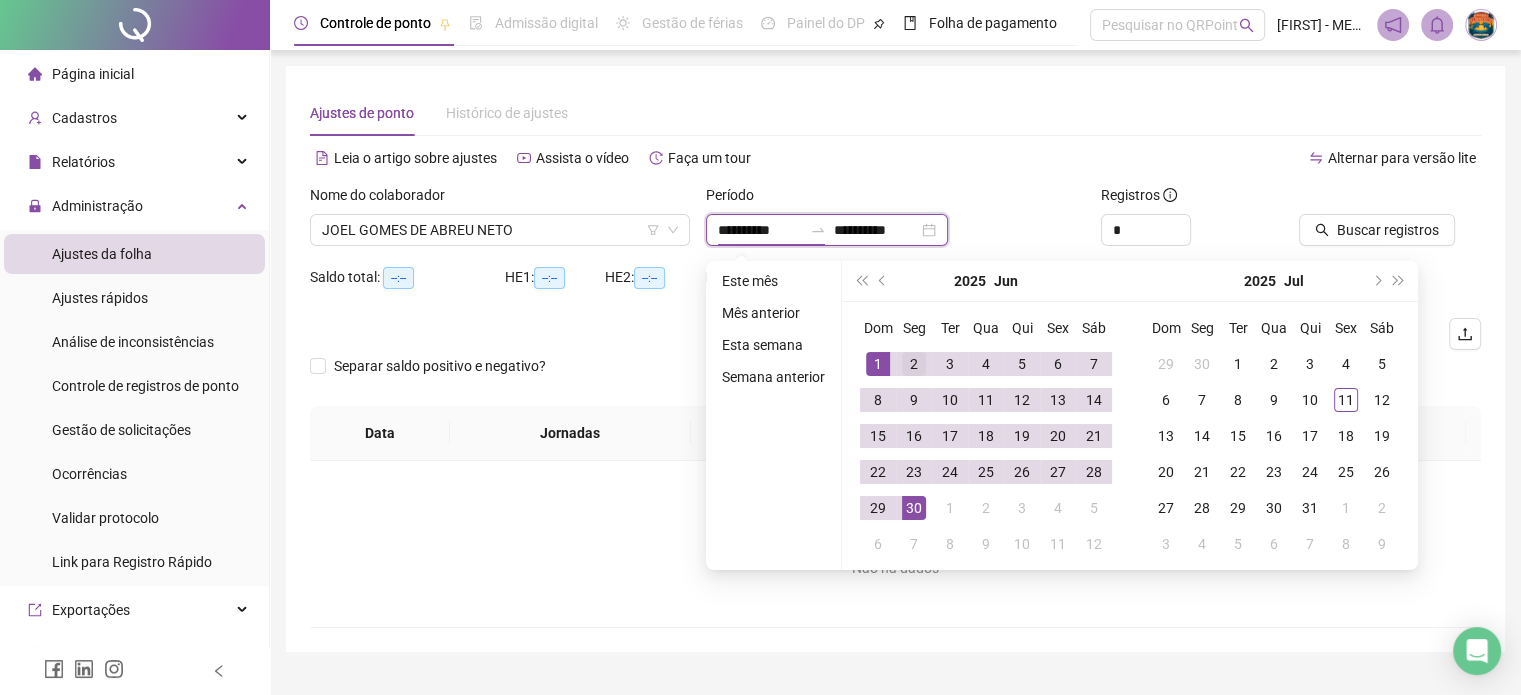 type on "**********" 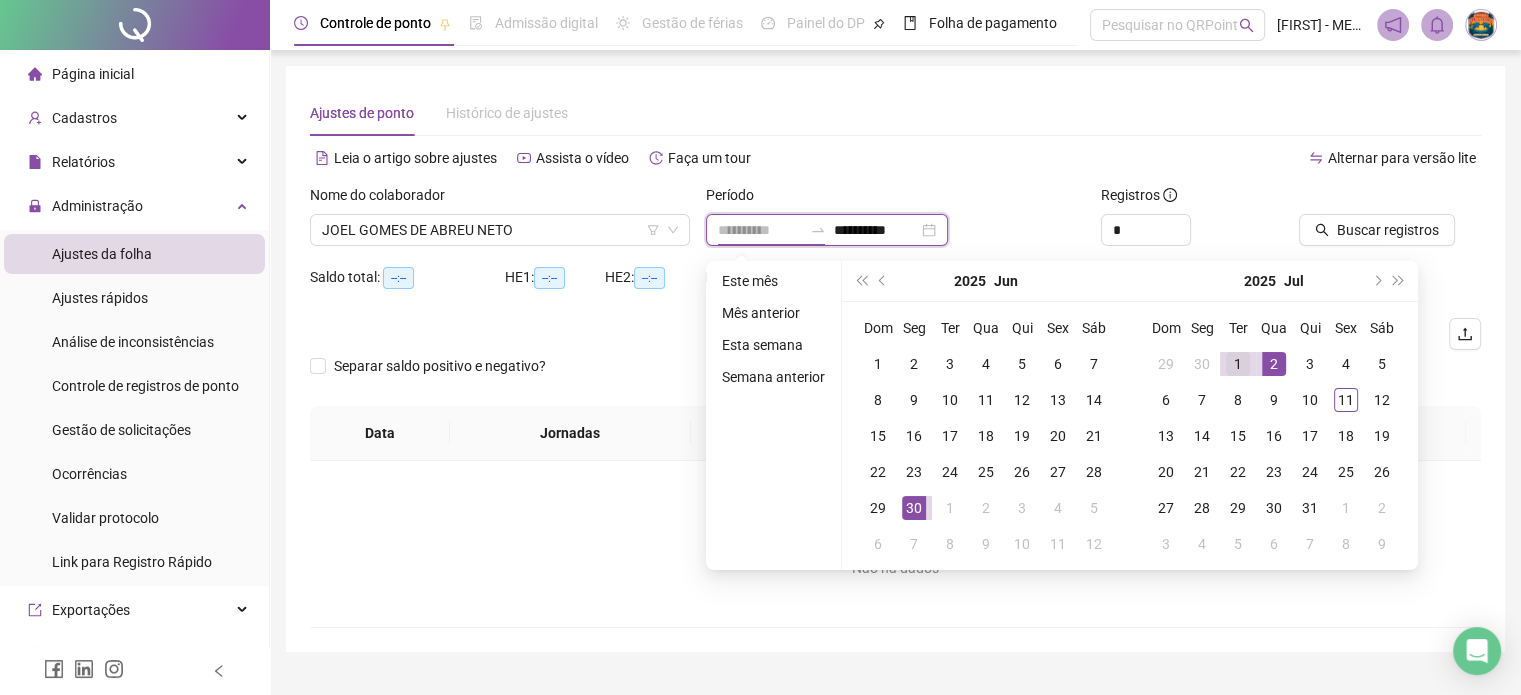 type on "**********" 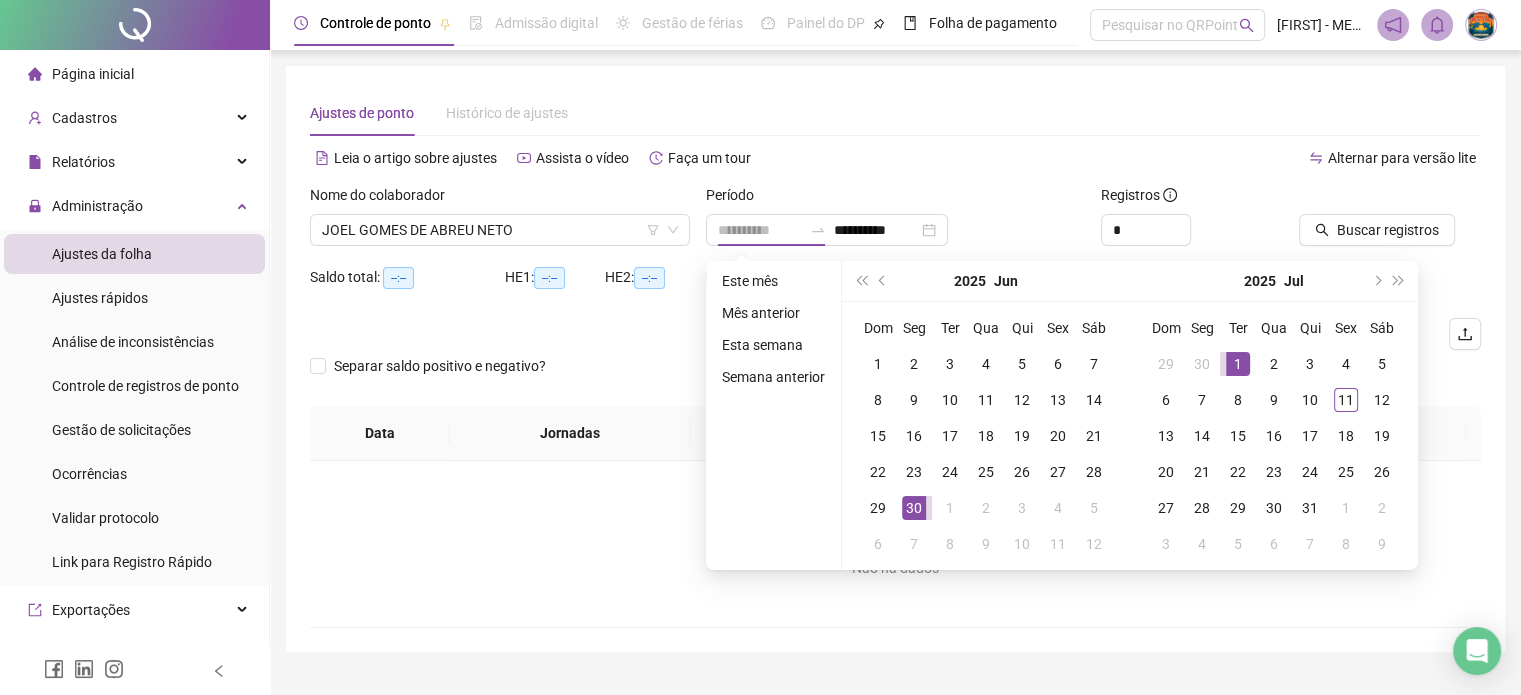 click on "1" at bounding box center (1238, 364) 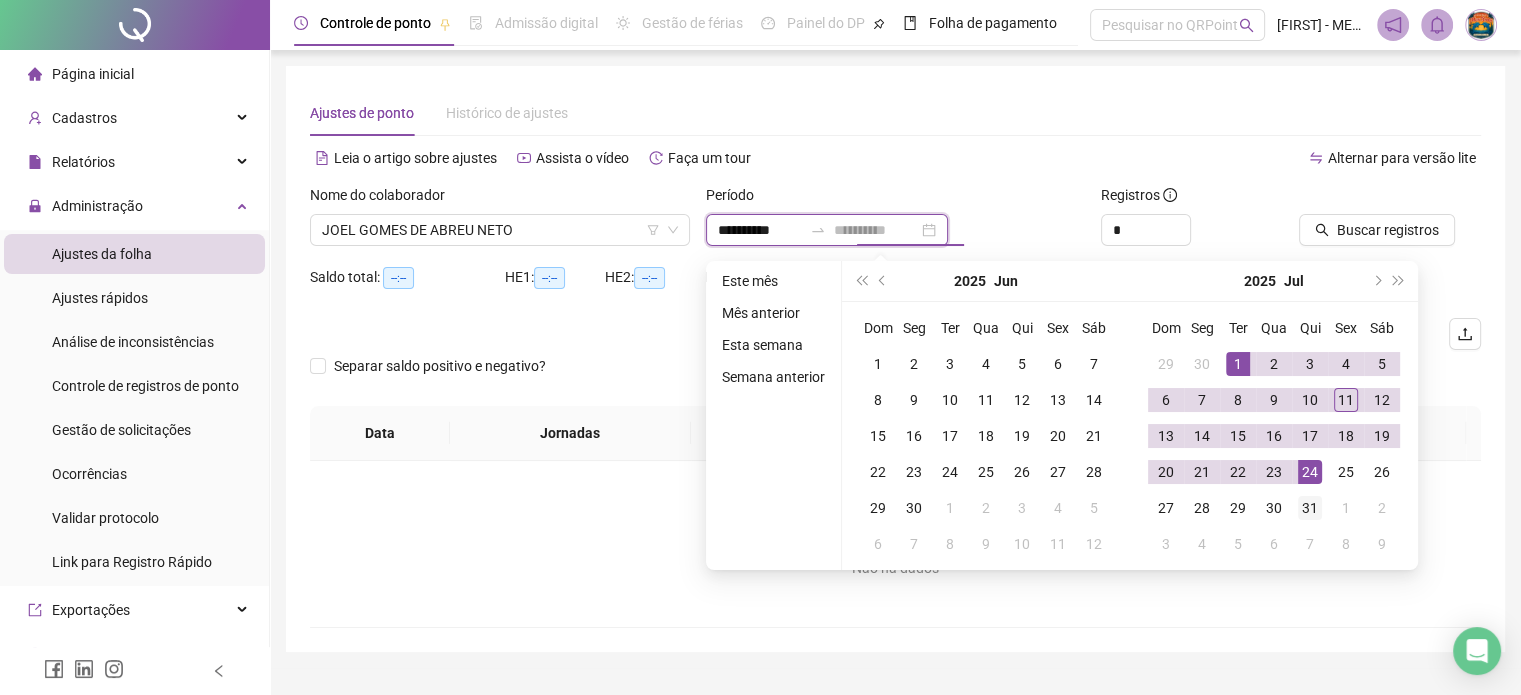 type on "**********" 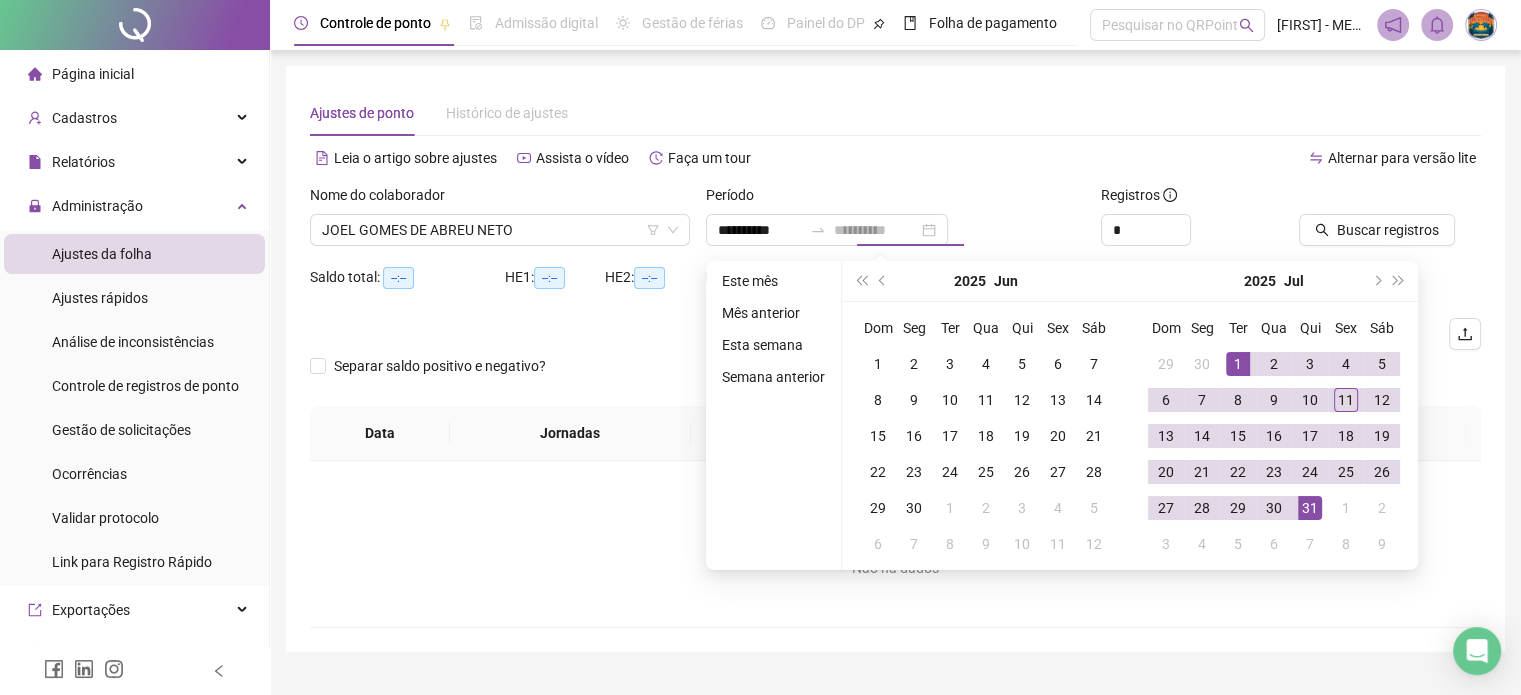 click on "31" at bounding box center [1310, 508] 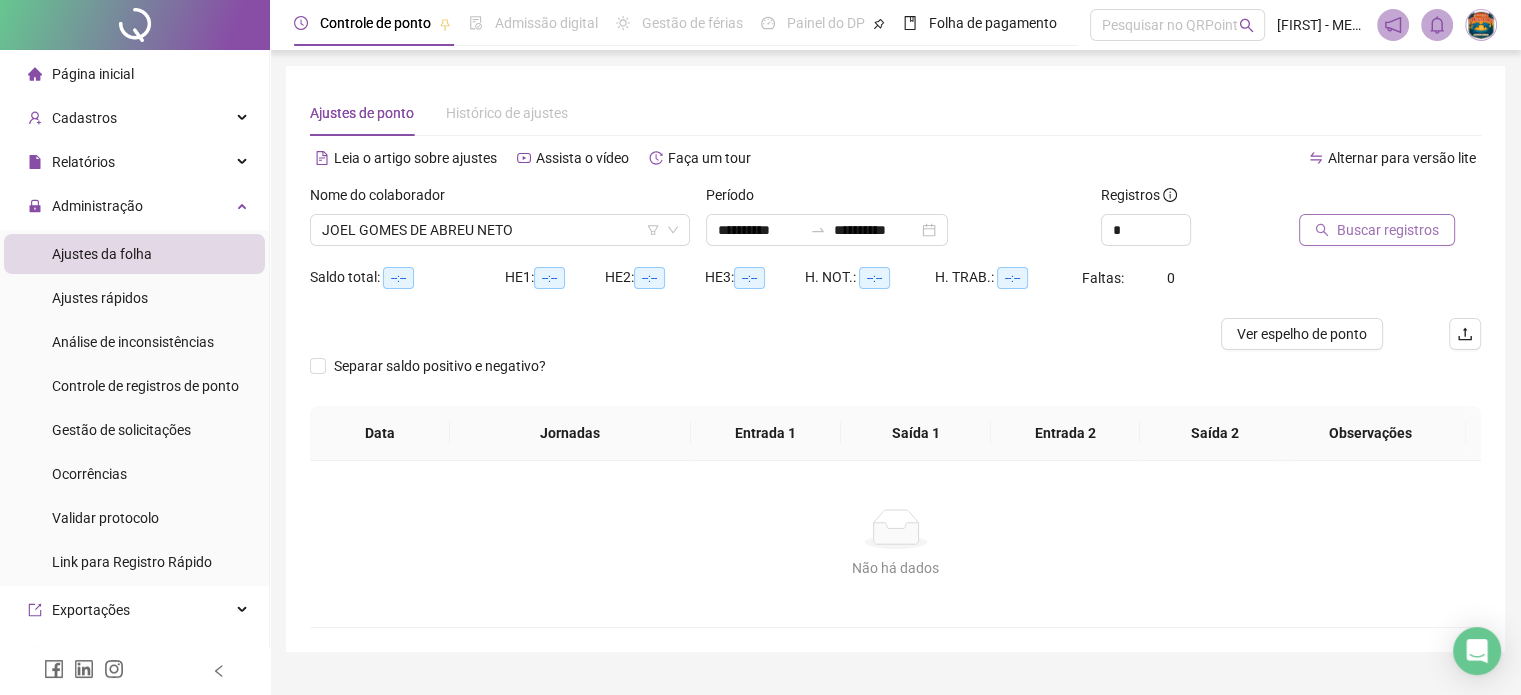 click on "Buscar registros" at bounding box center (1388, 230) 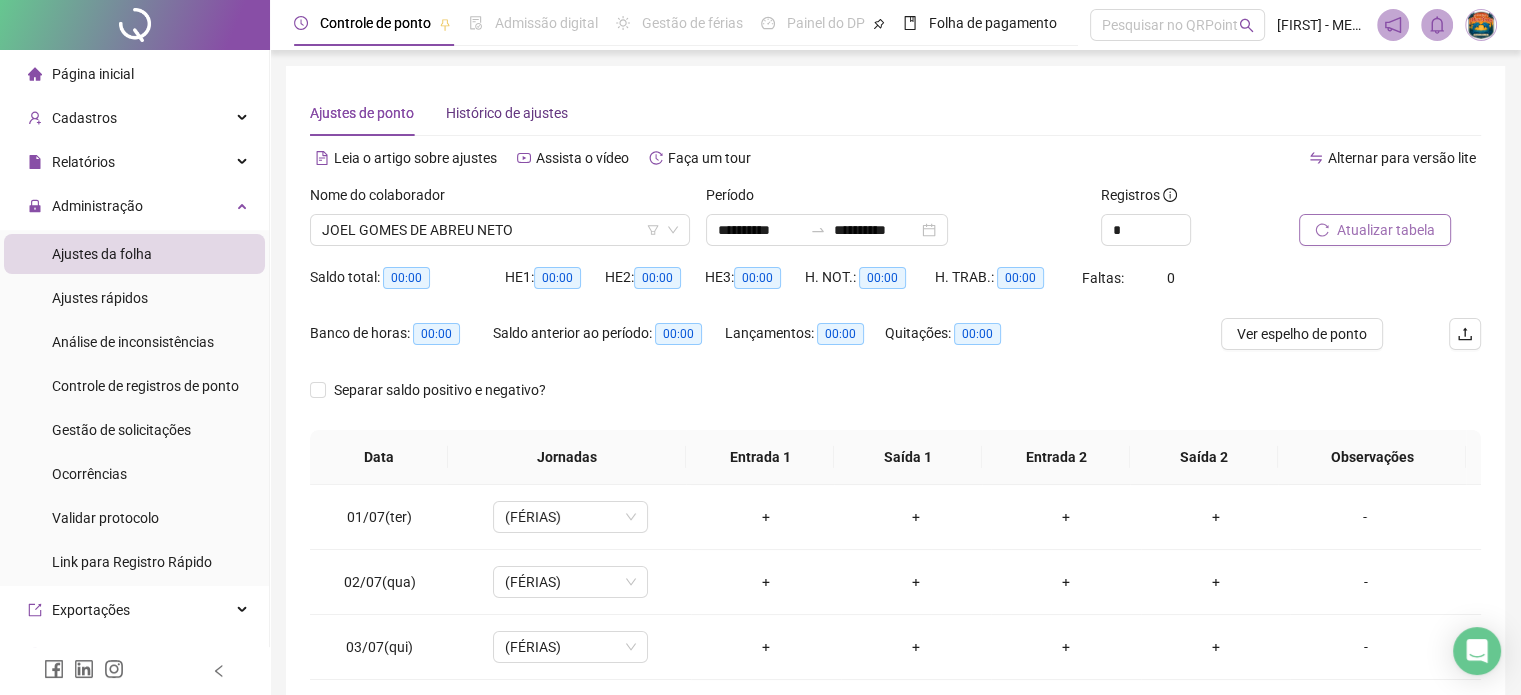 click on "Histórico de ajustes" at bounding box center [507, 113] 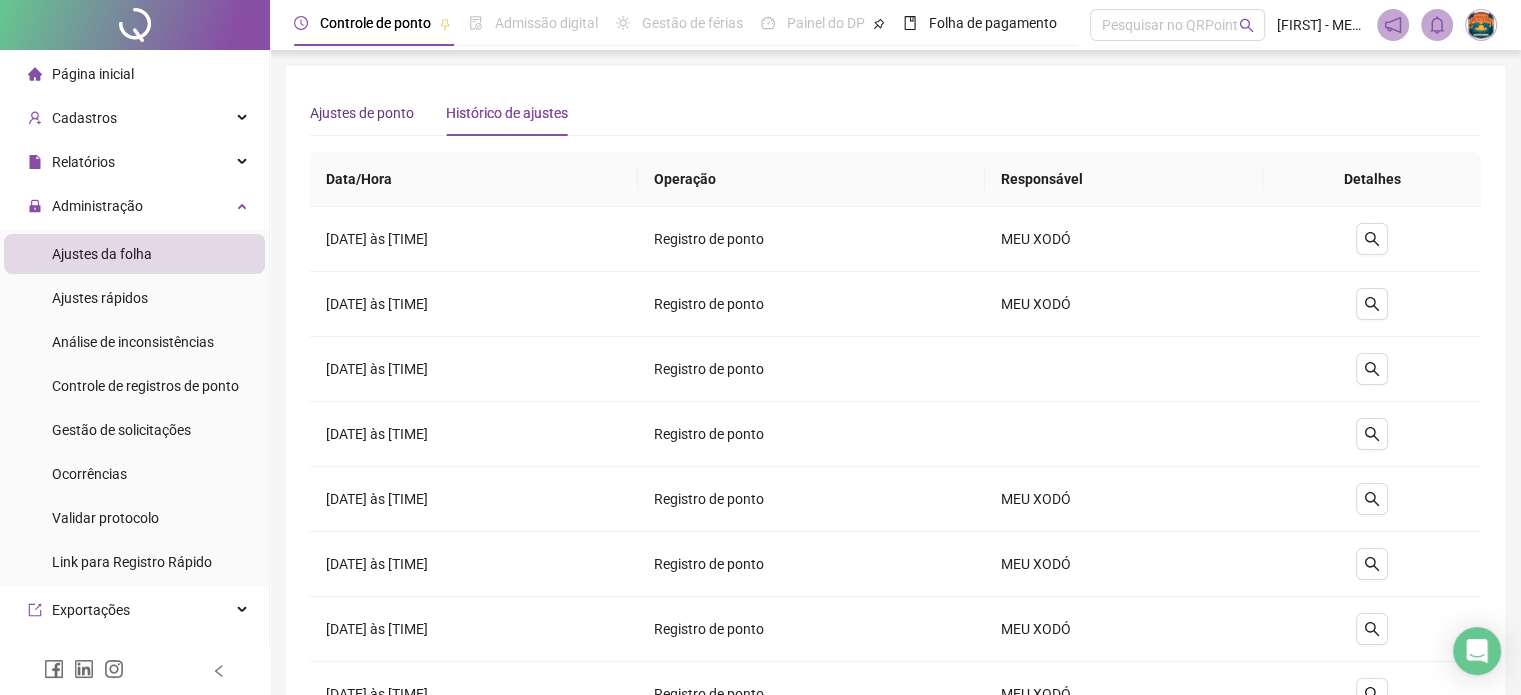 click on "Ajustes de ponto" at bounding box center (362, 113) 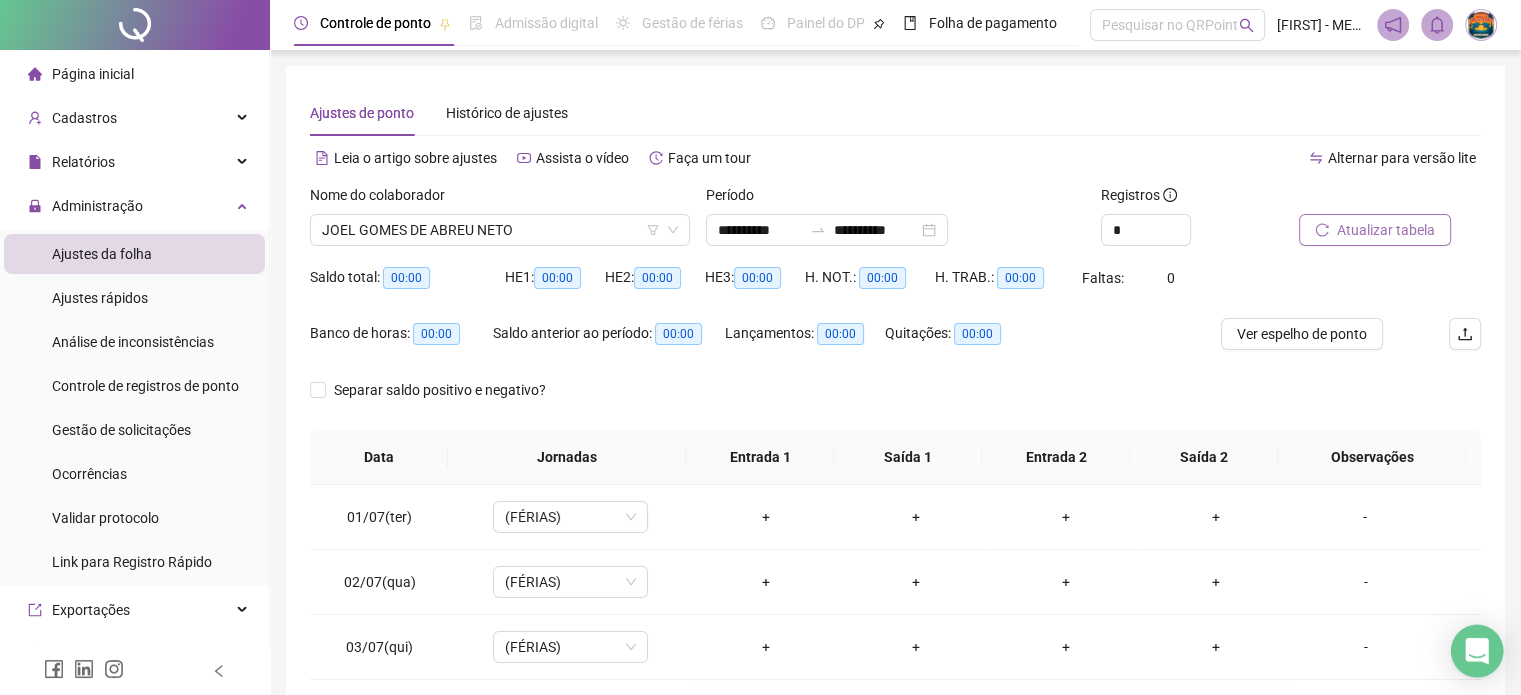 click at bounding box center (1477, 651) 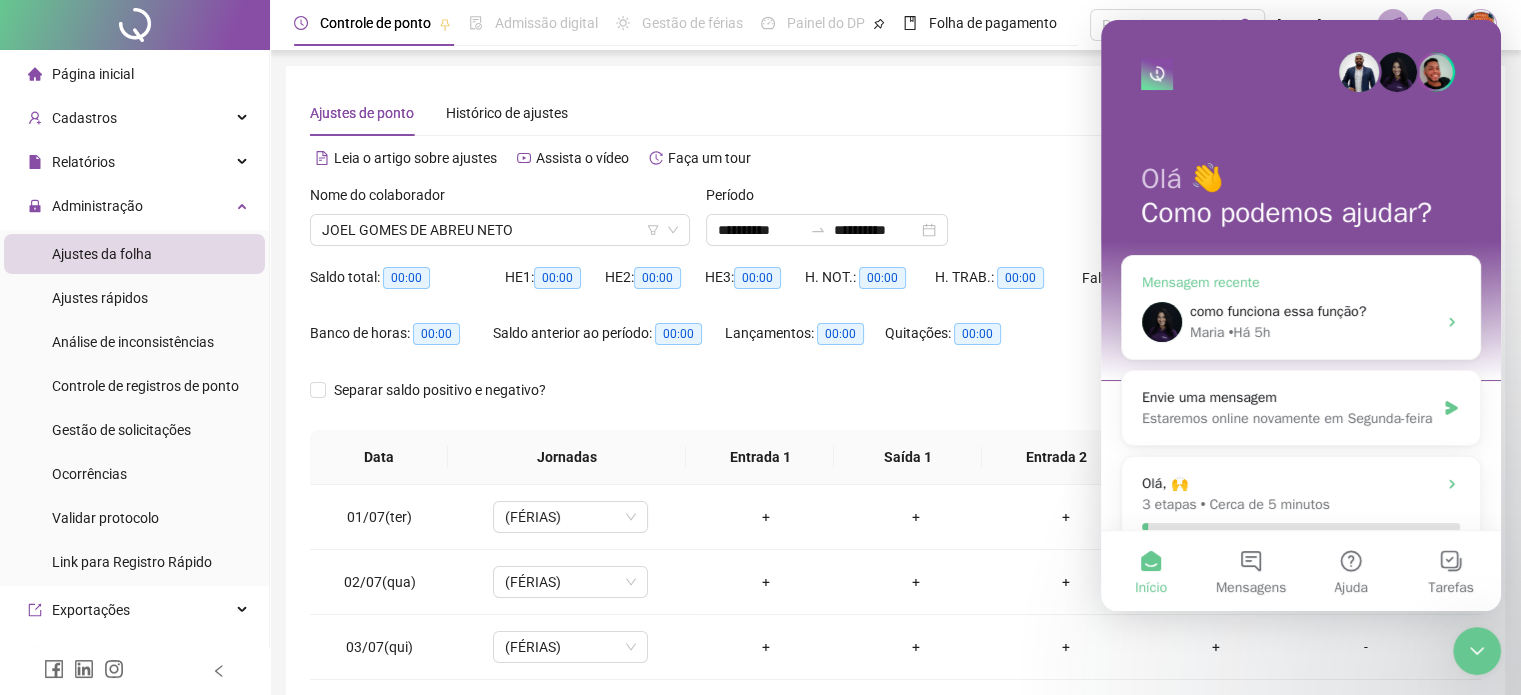 scroll, scrollTop: 0, scrollLeft: 0, axis: both 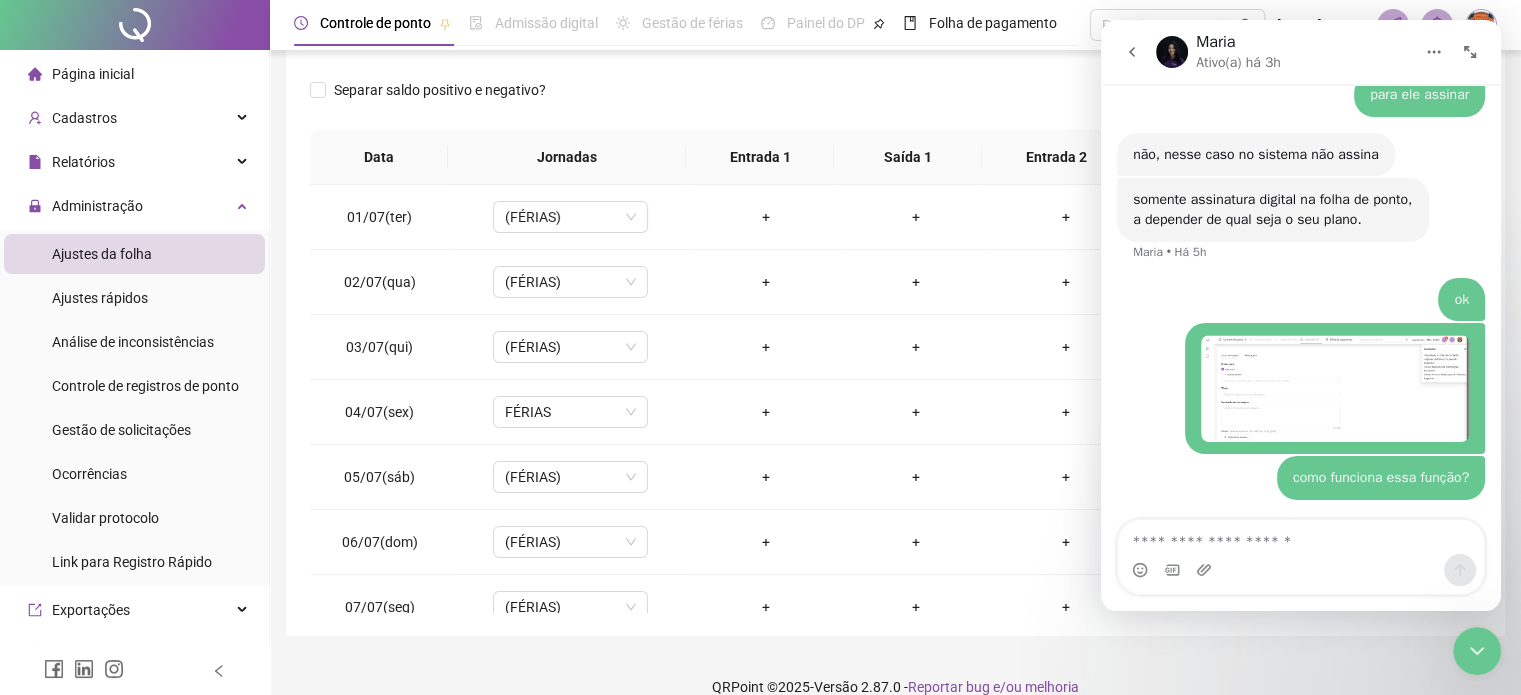 click at bounding box center (1172, 52) 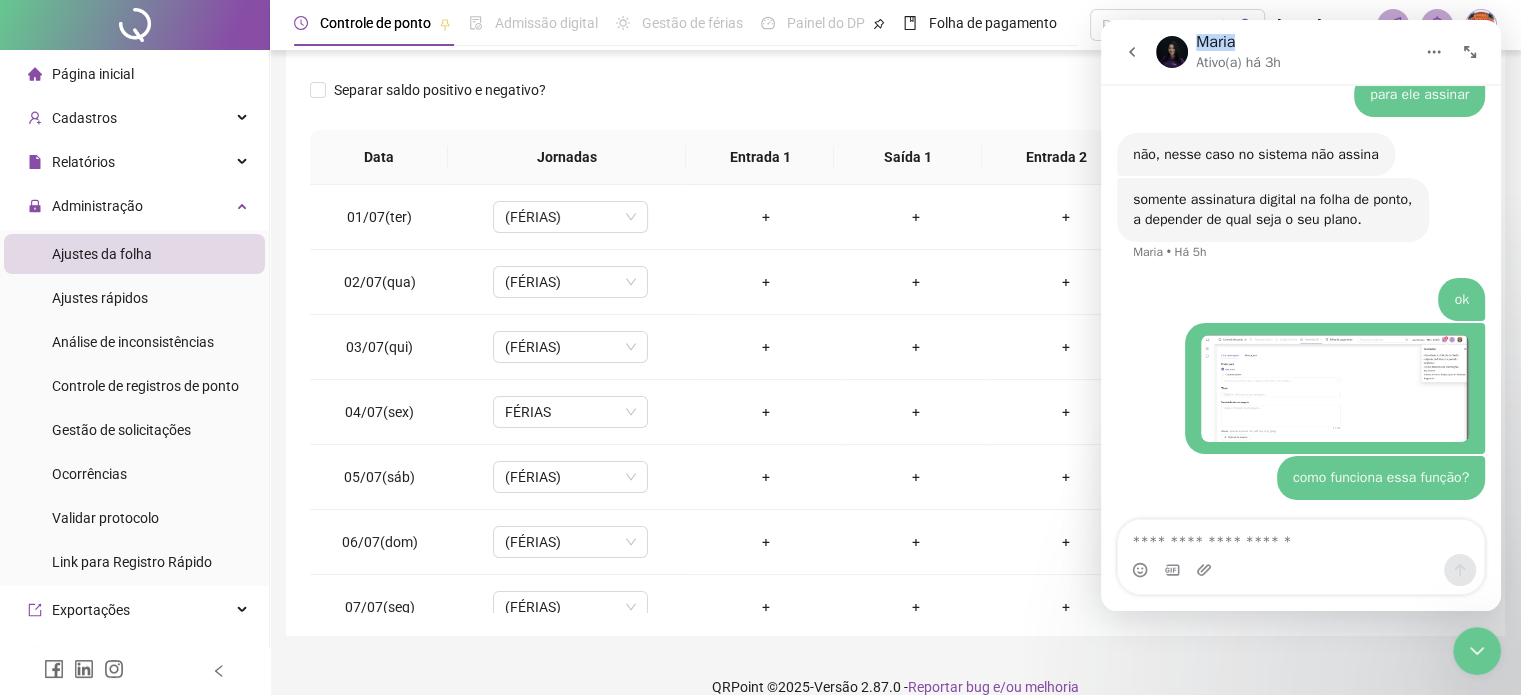 click on "Maria" at bounding box center [1215, 43] 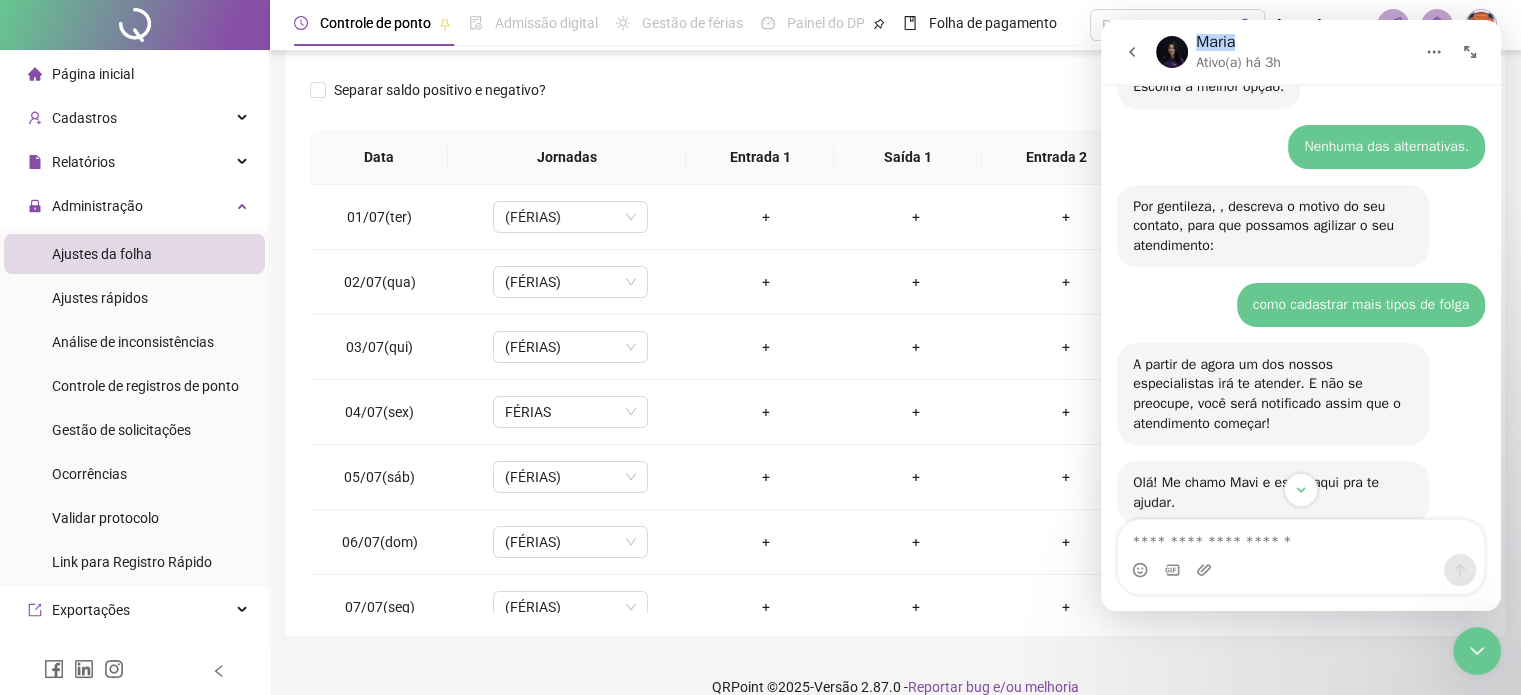 scroll, scrollTop: 999, scrollLeft: 0, axis: vertical 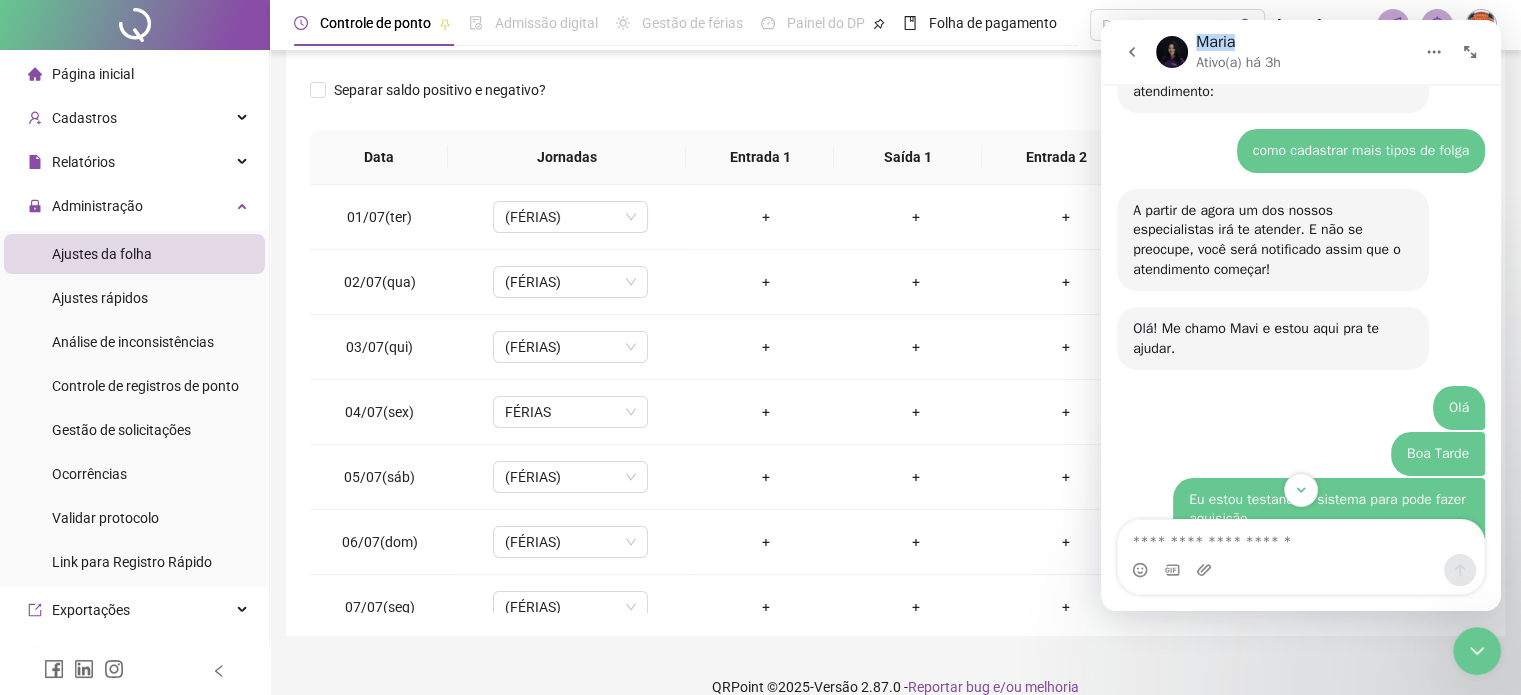 click 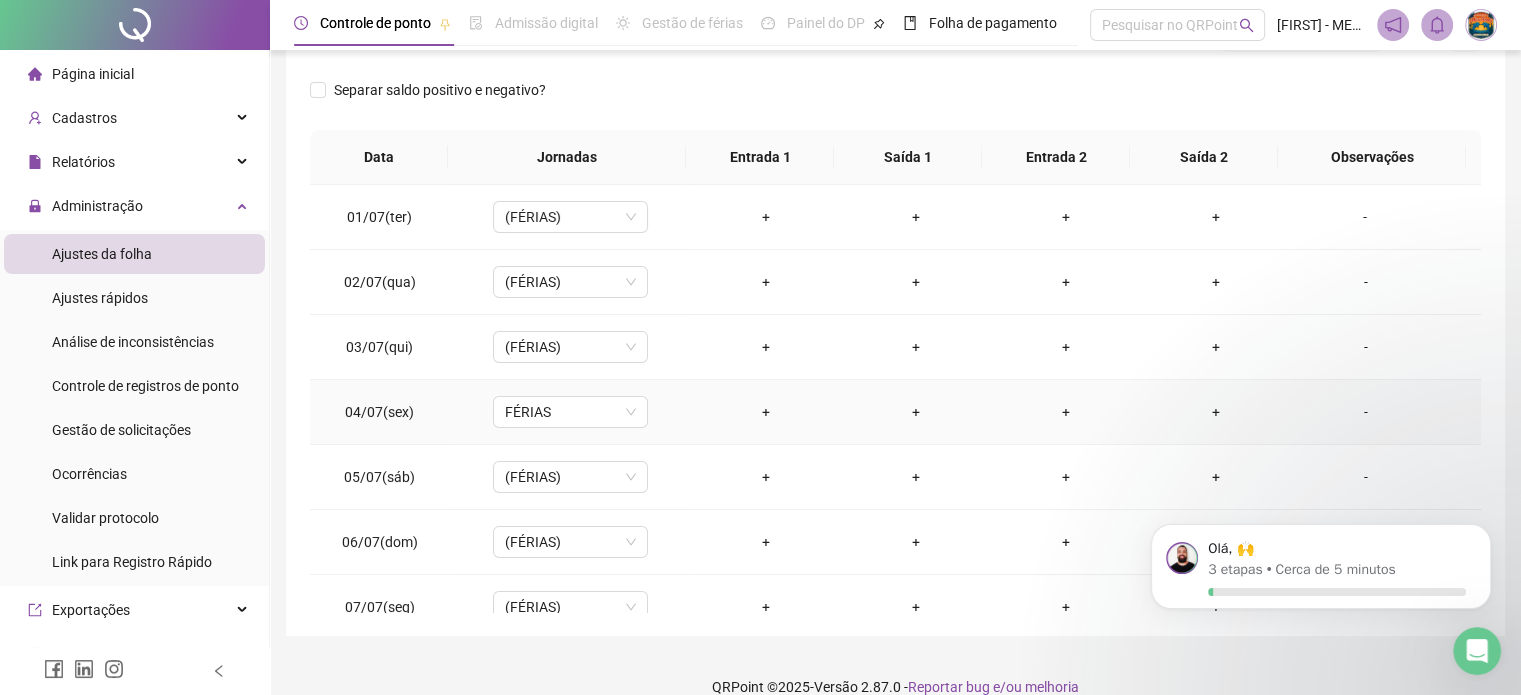 scroll, scrollTop: 0, scrollLeft: 0, axis: both 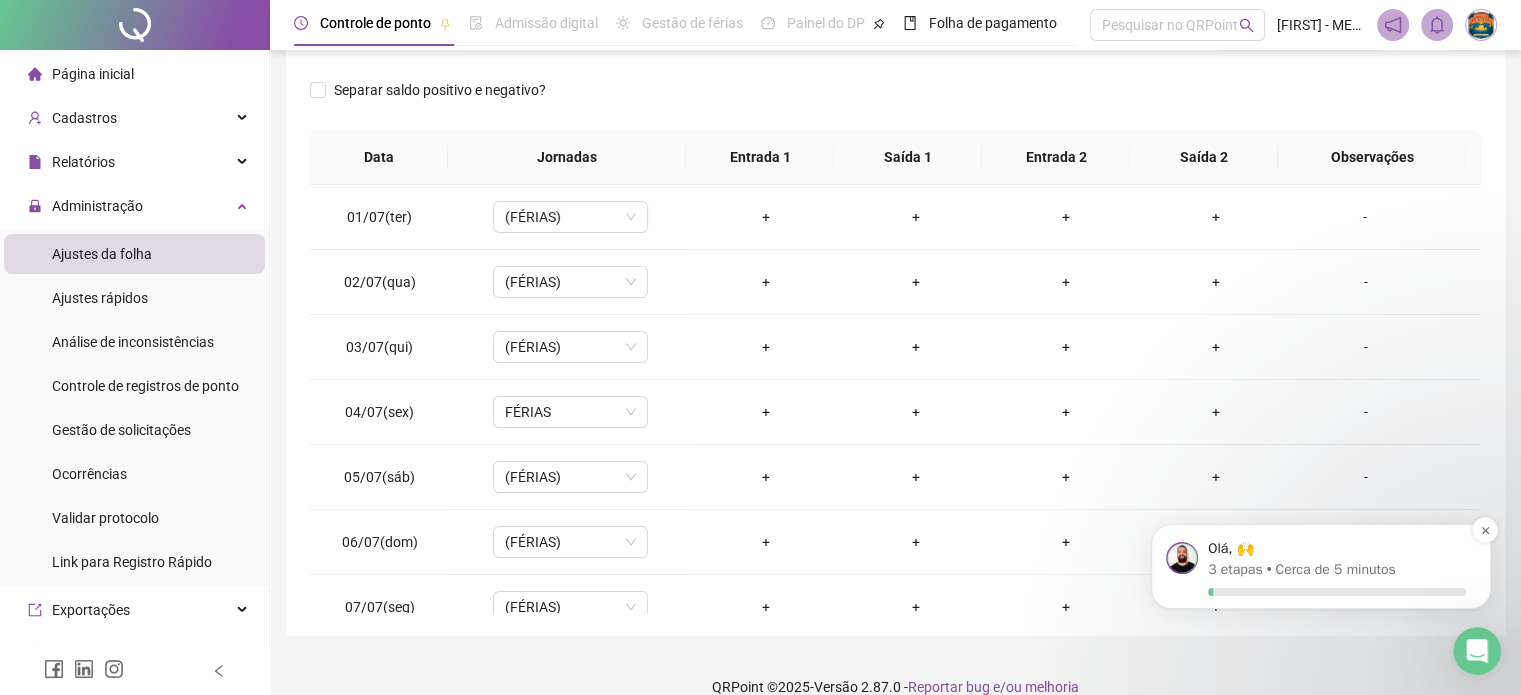 click on "Cerca de 5 minutos" at bounding box center (1335, 569) 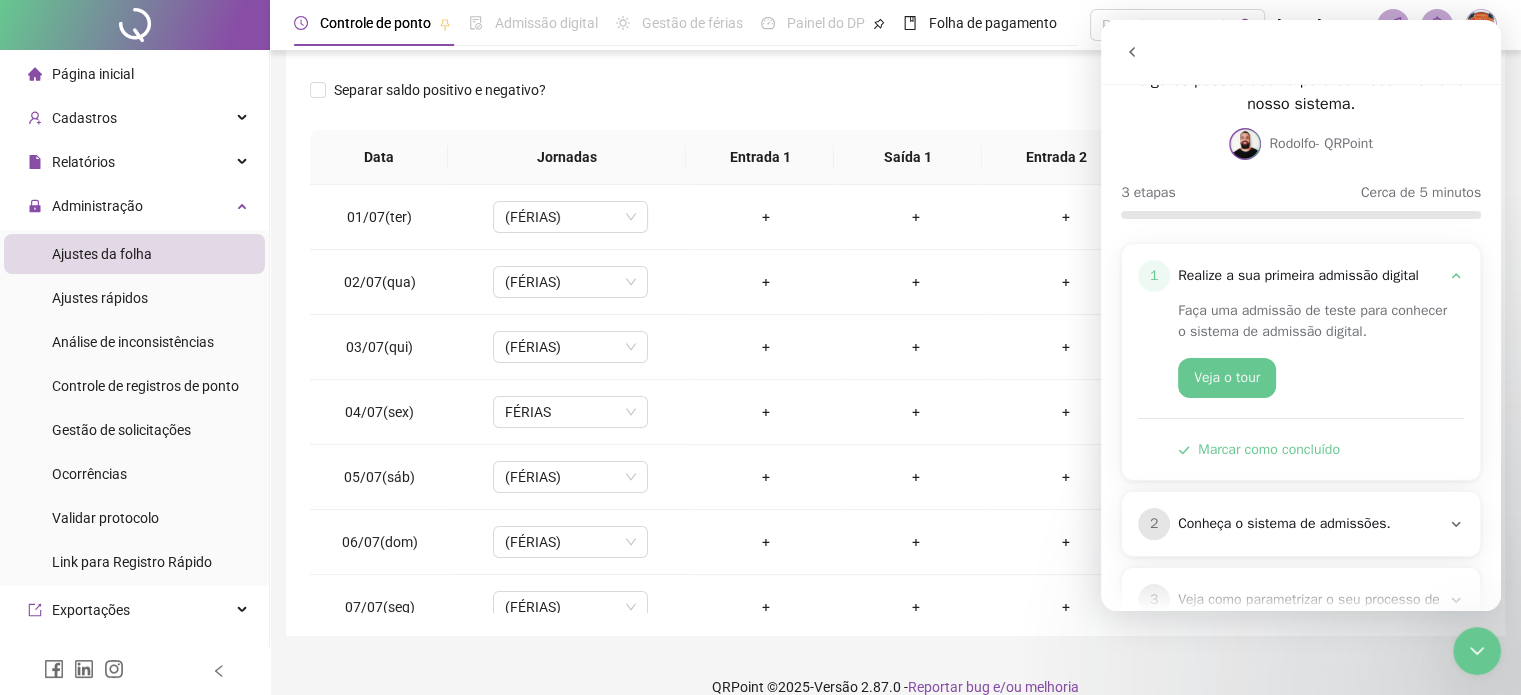 scroll, scrollTop: 141, scrollLeft: 0, axis: vertical 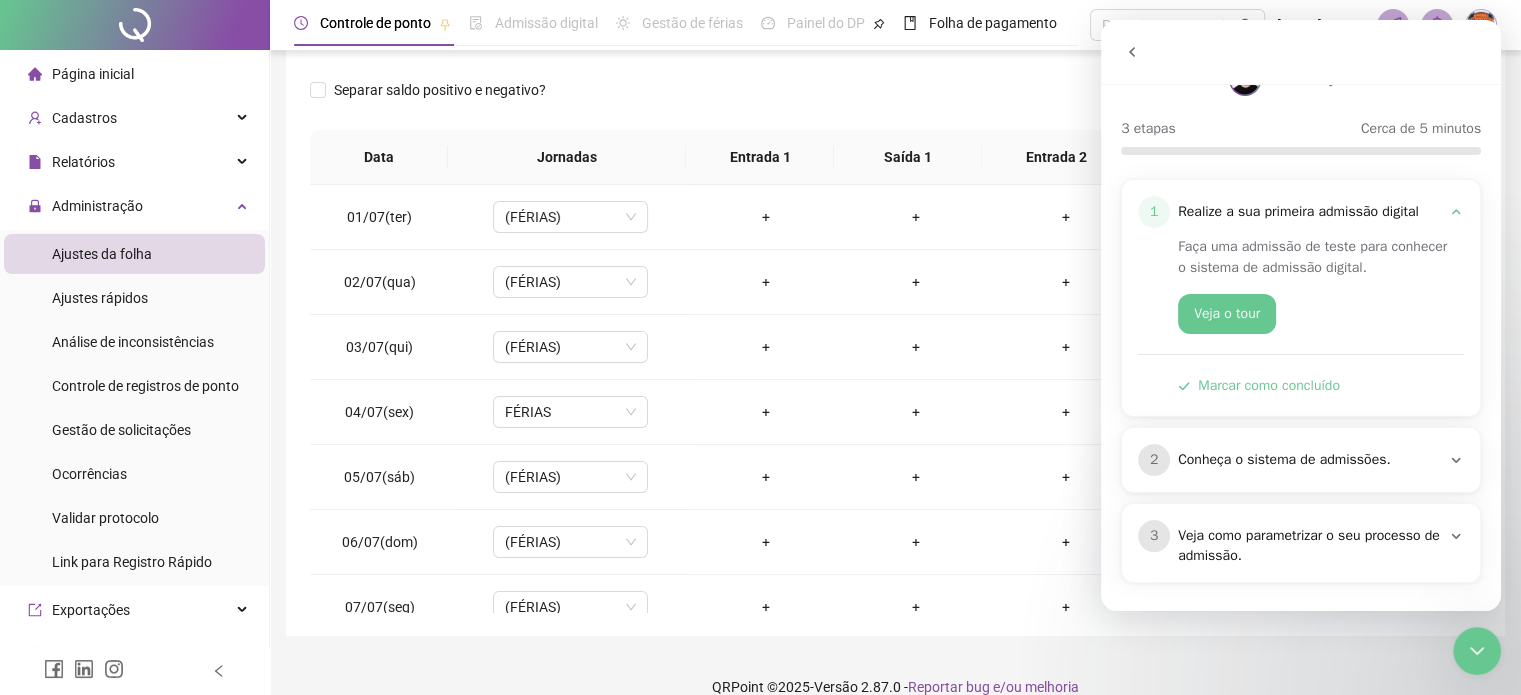 click on "Conheça o sistema de admissões." at bounding box center (1309, 460) 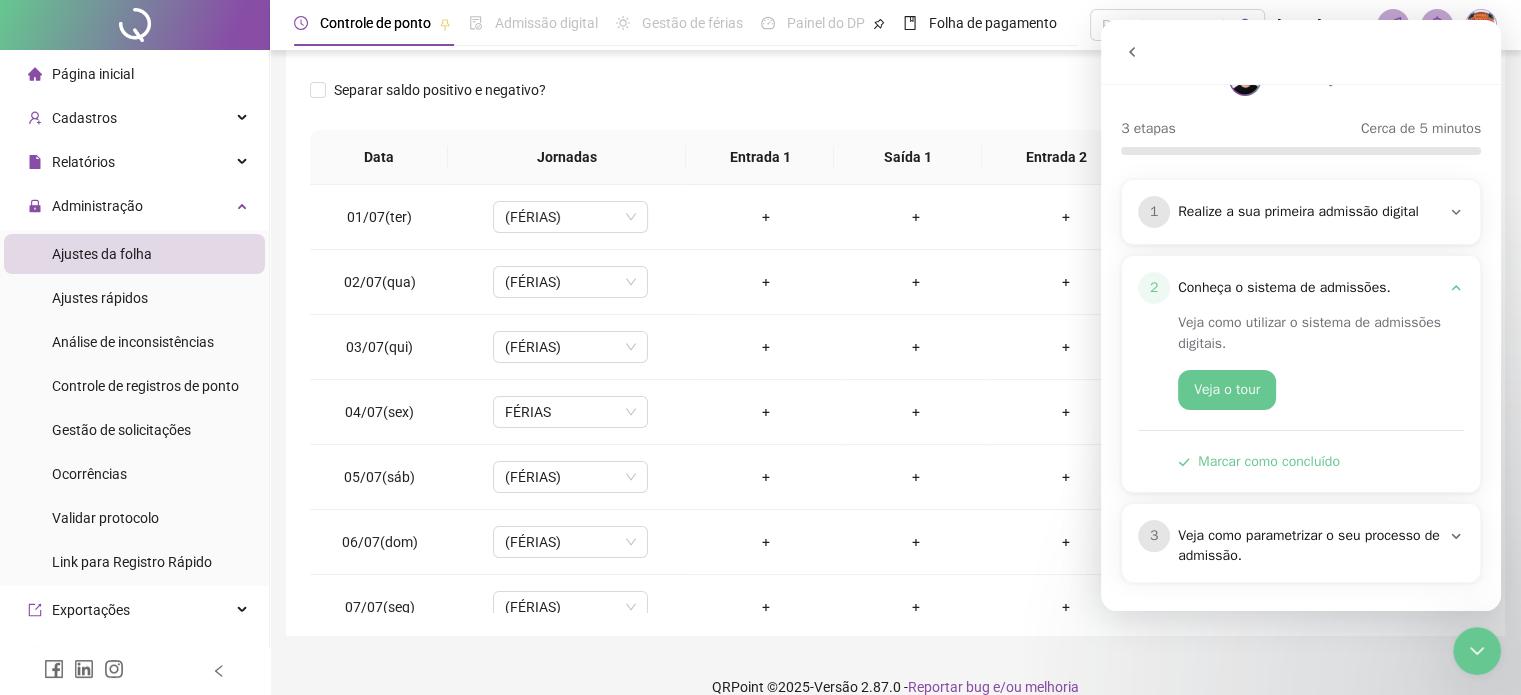 click on "Veja como parametrizar o seu processo de admissão." at bounding box center [1309, 546] 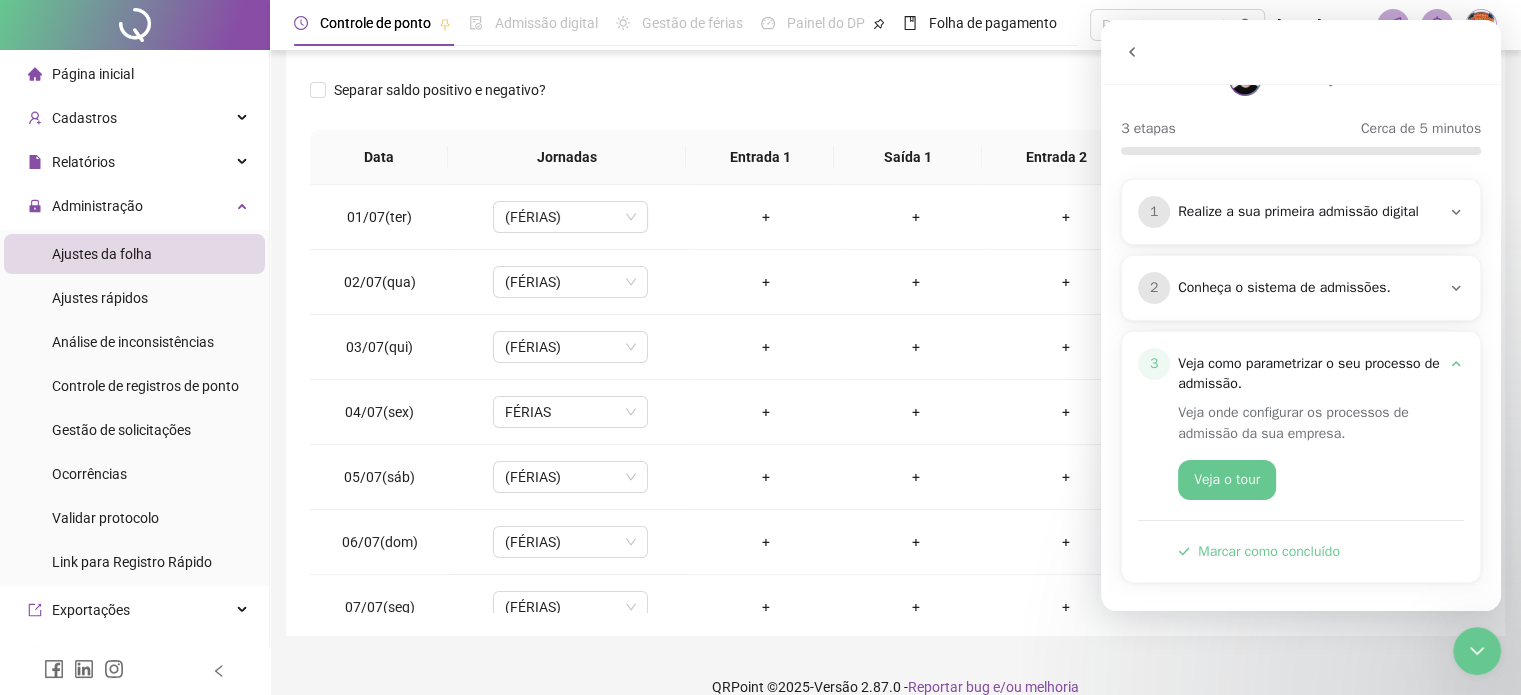 click on "Página inicial" at bounding box center [134, 74] 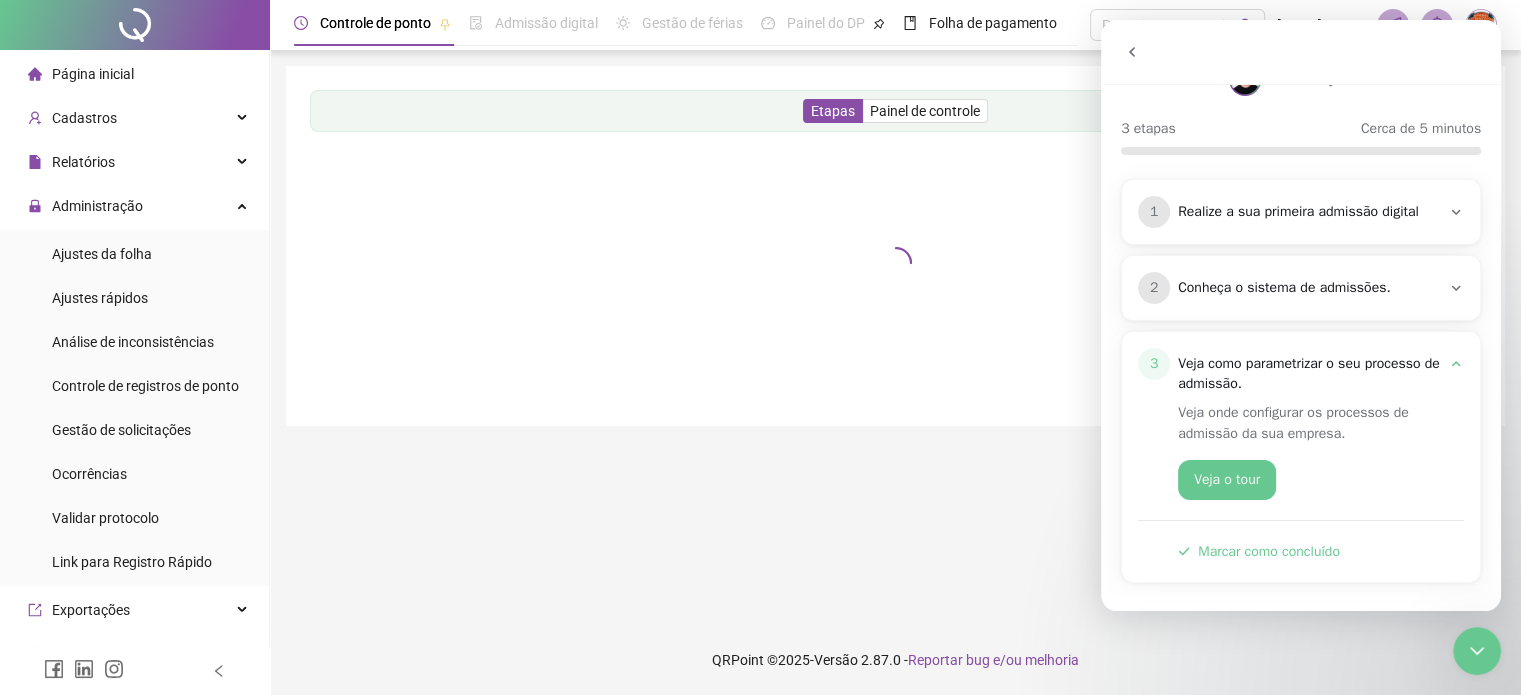 scroll, scrollTop: 0, scrollLeft: 0, axis: both 